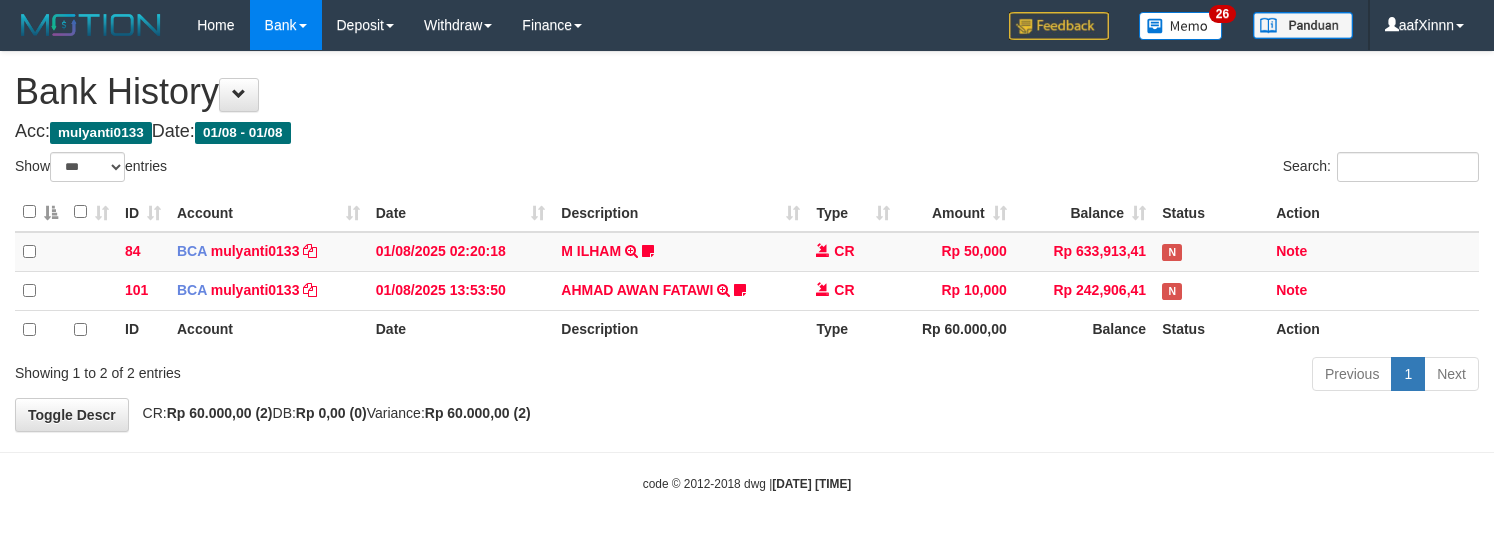 select on "***" 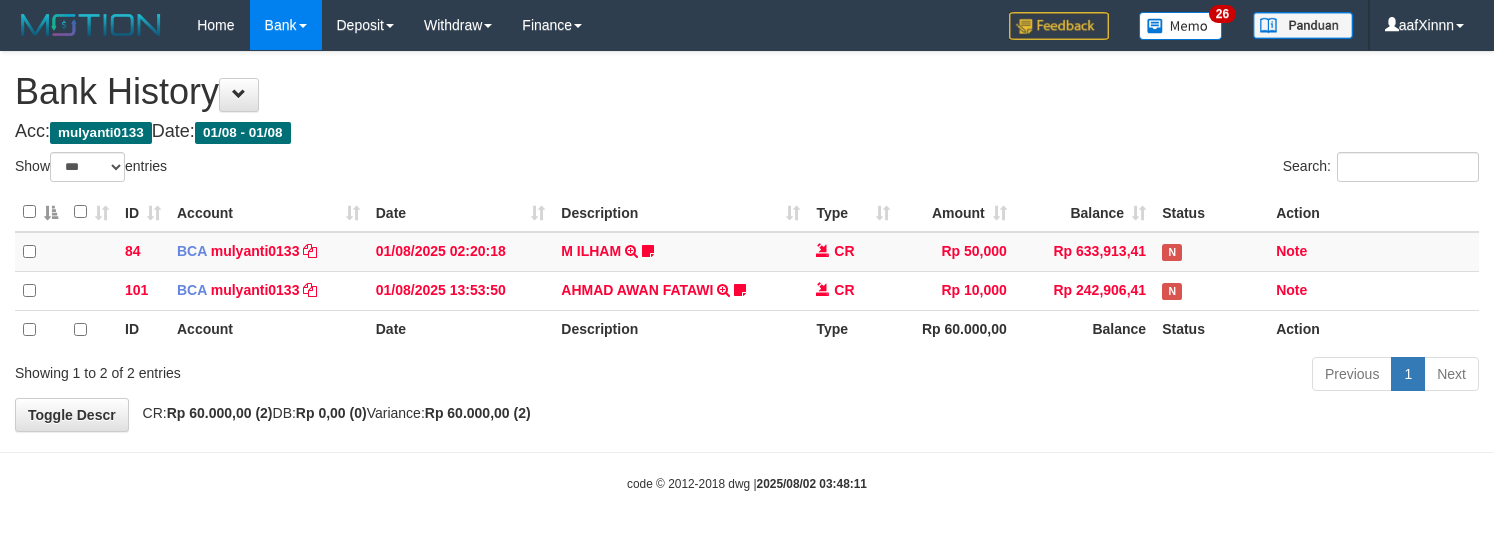 select on "***" 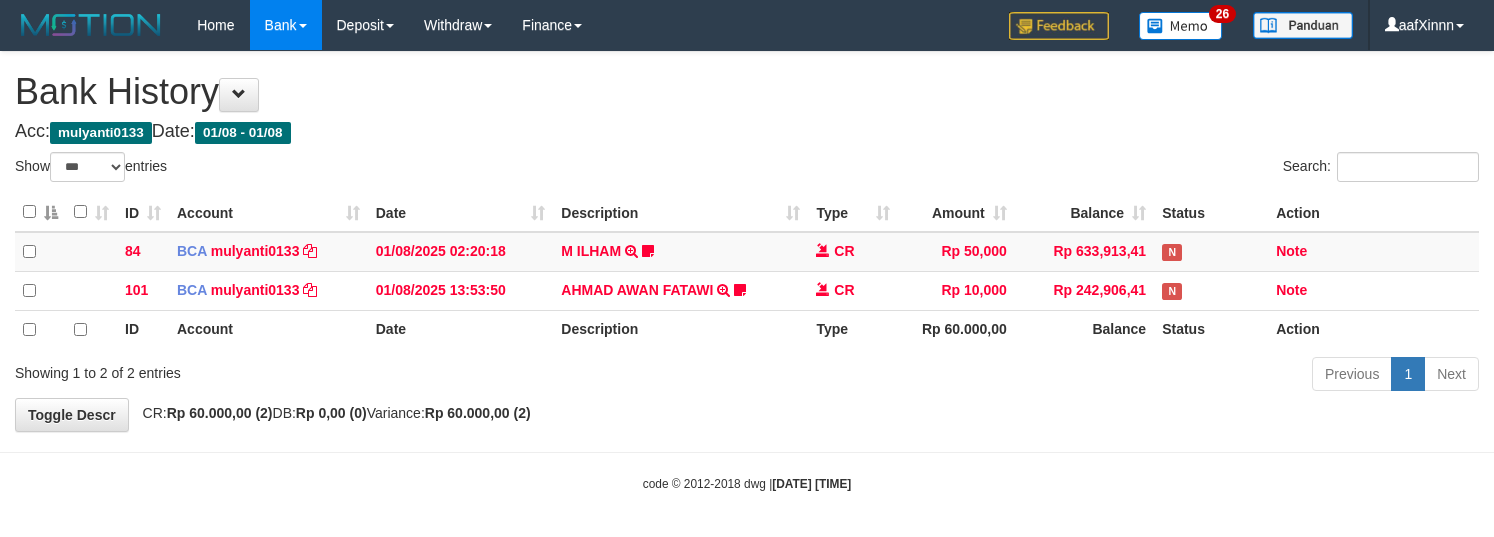 select on "***" 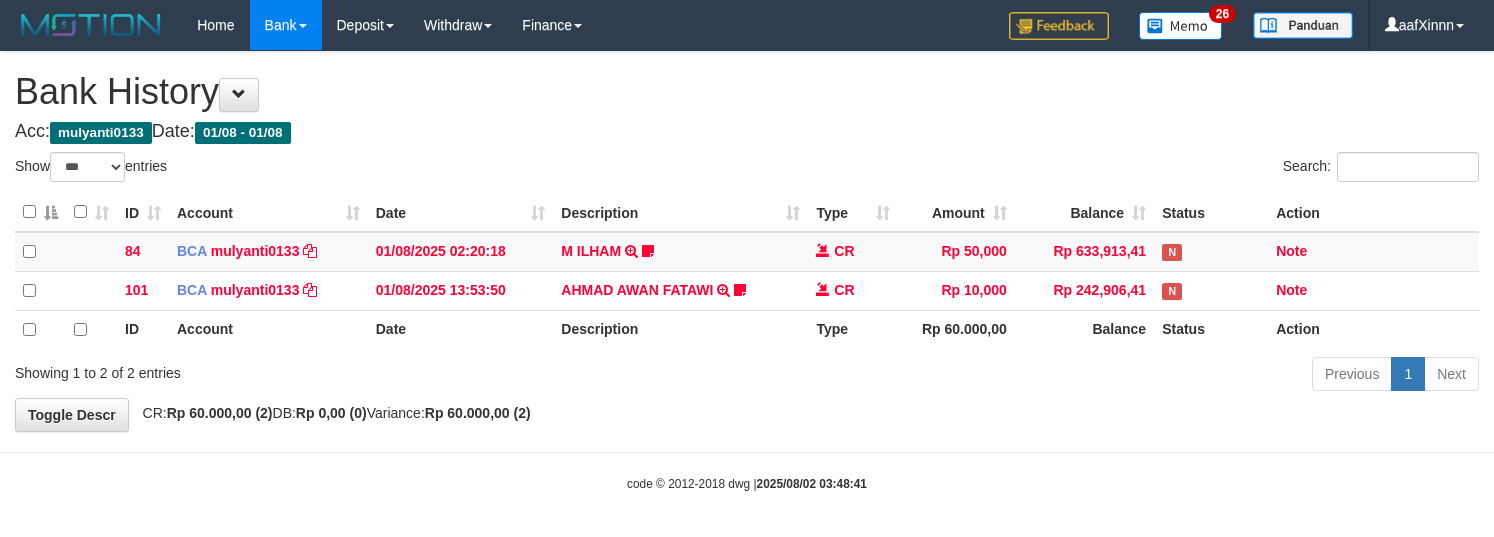 select on "***" 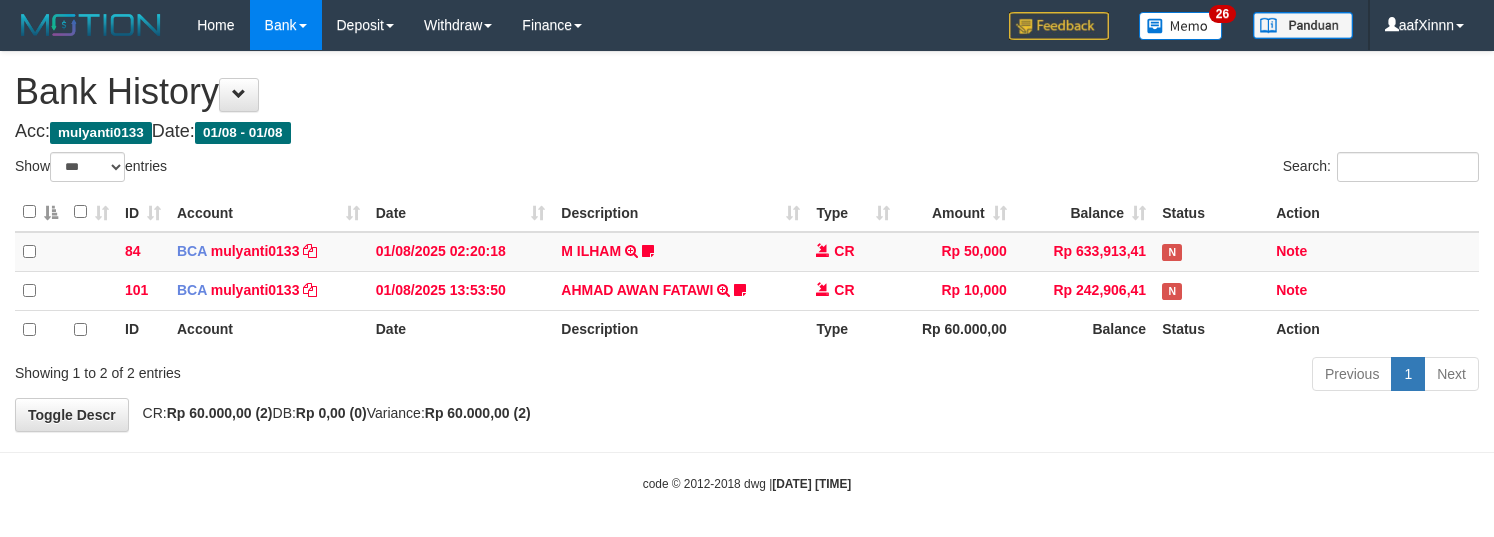 select on "***" 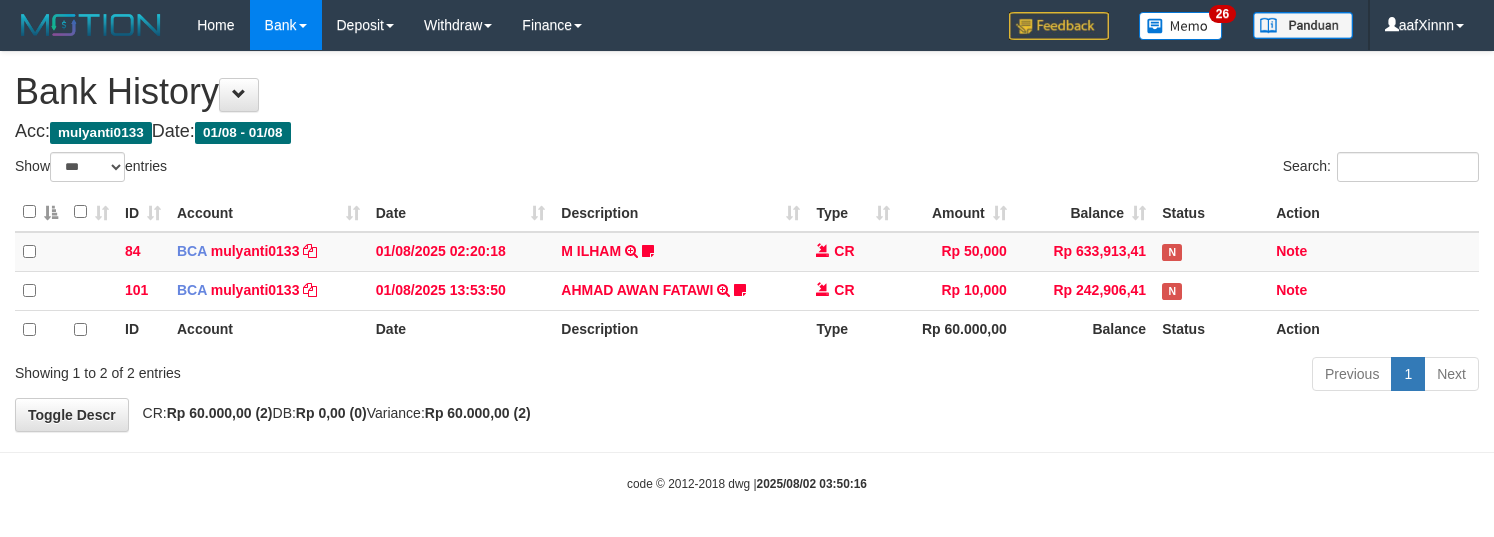 select on "***" 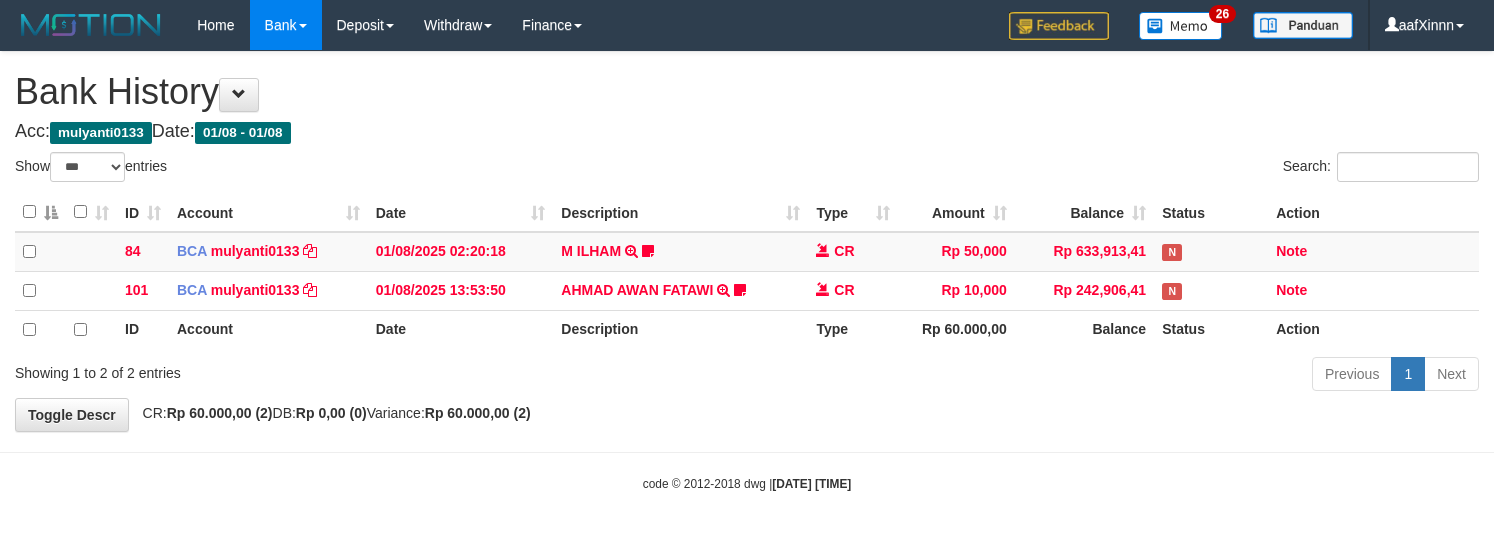 select on "***" 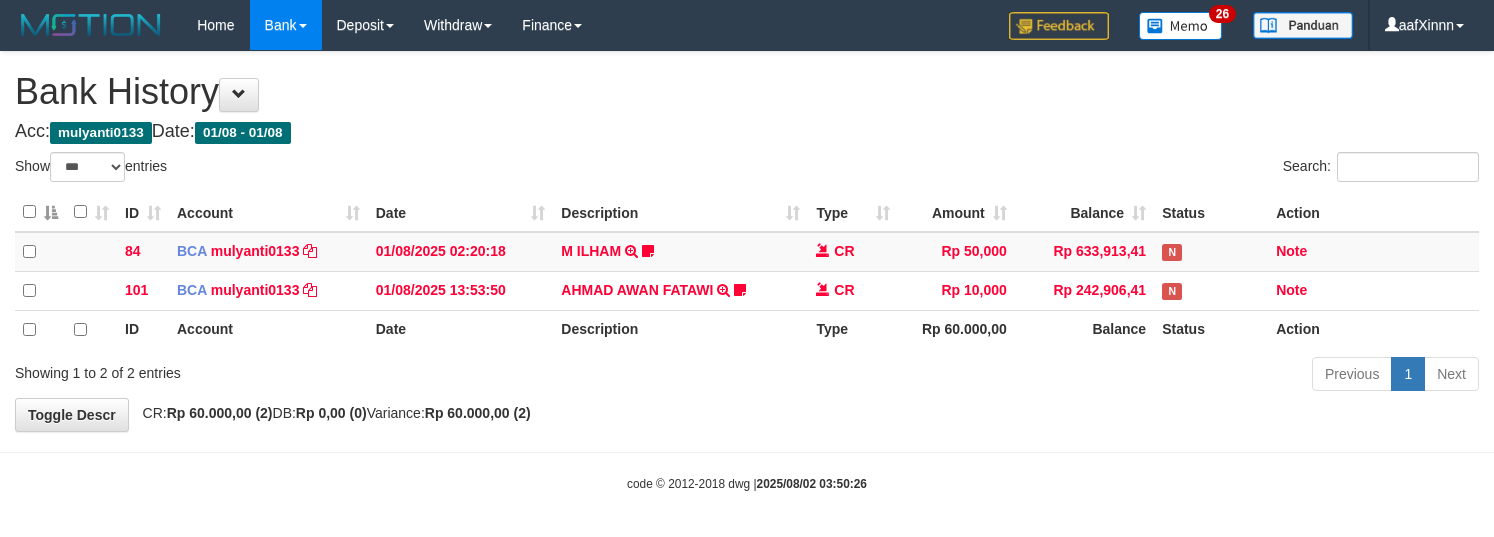 select on "***" 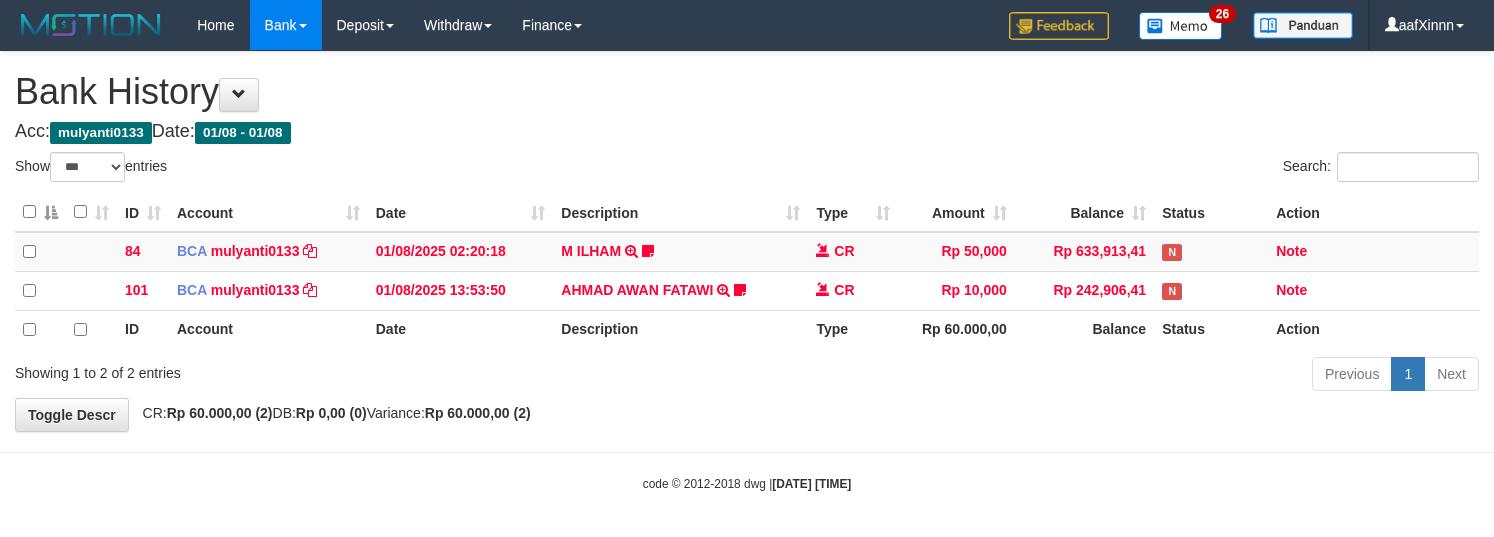 select on "***" 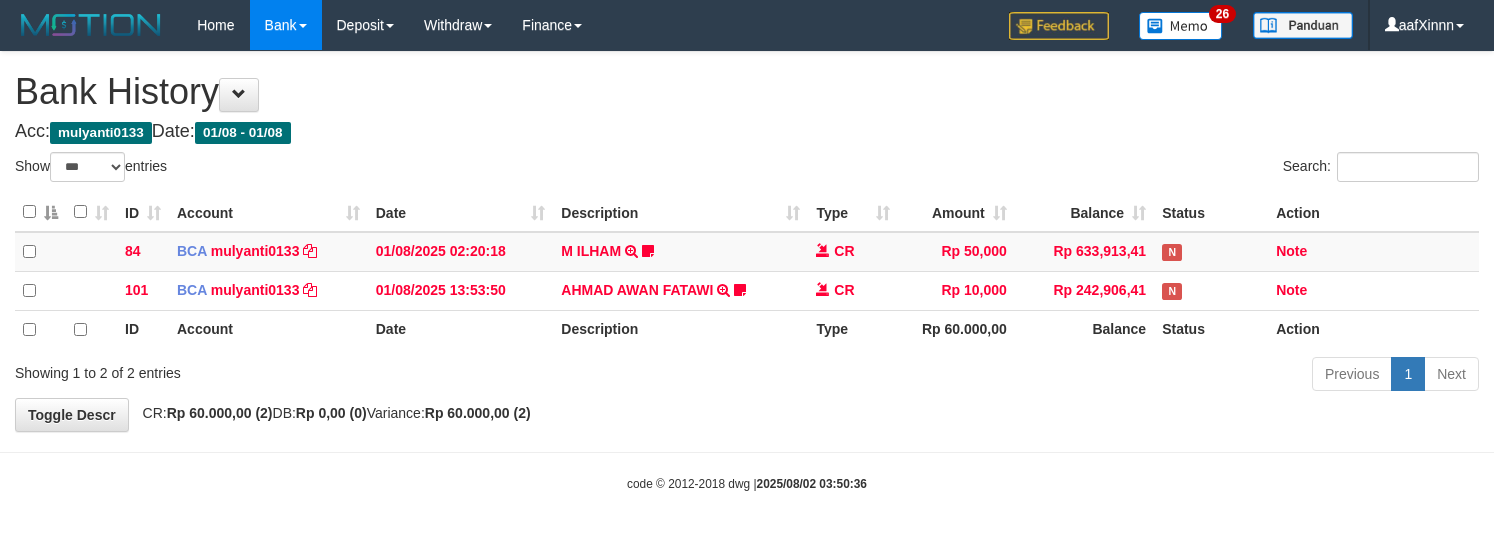 select on "***" 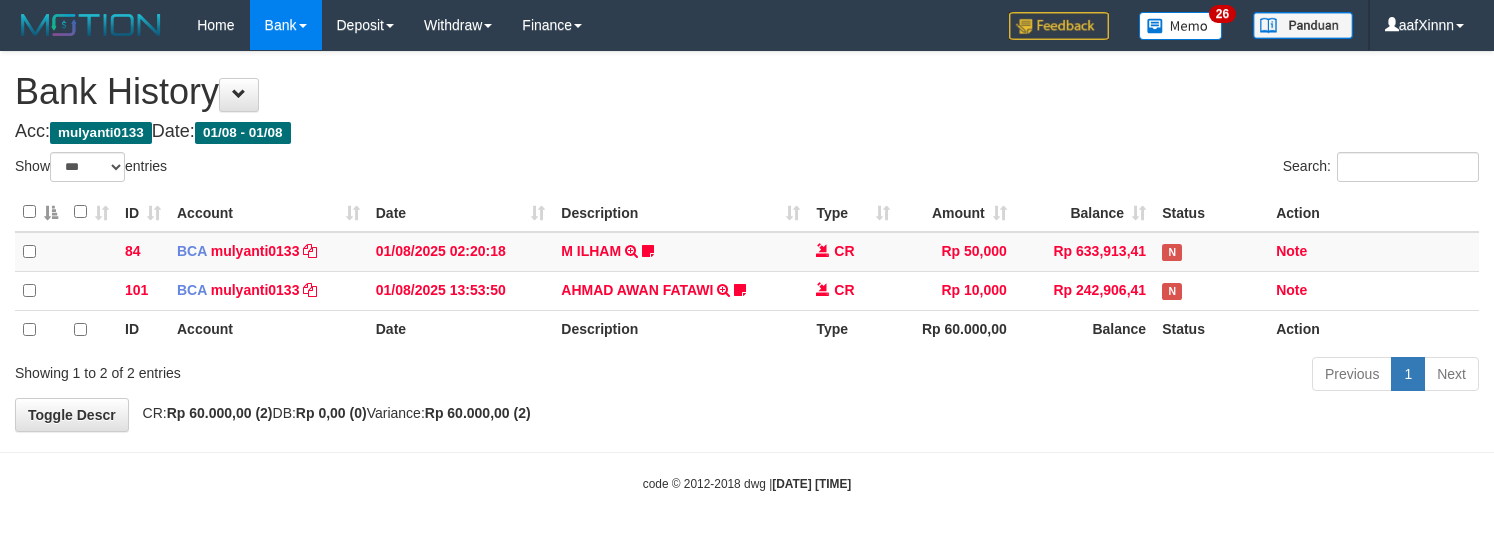 select on "***" 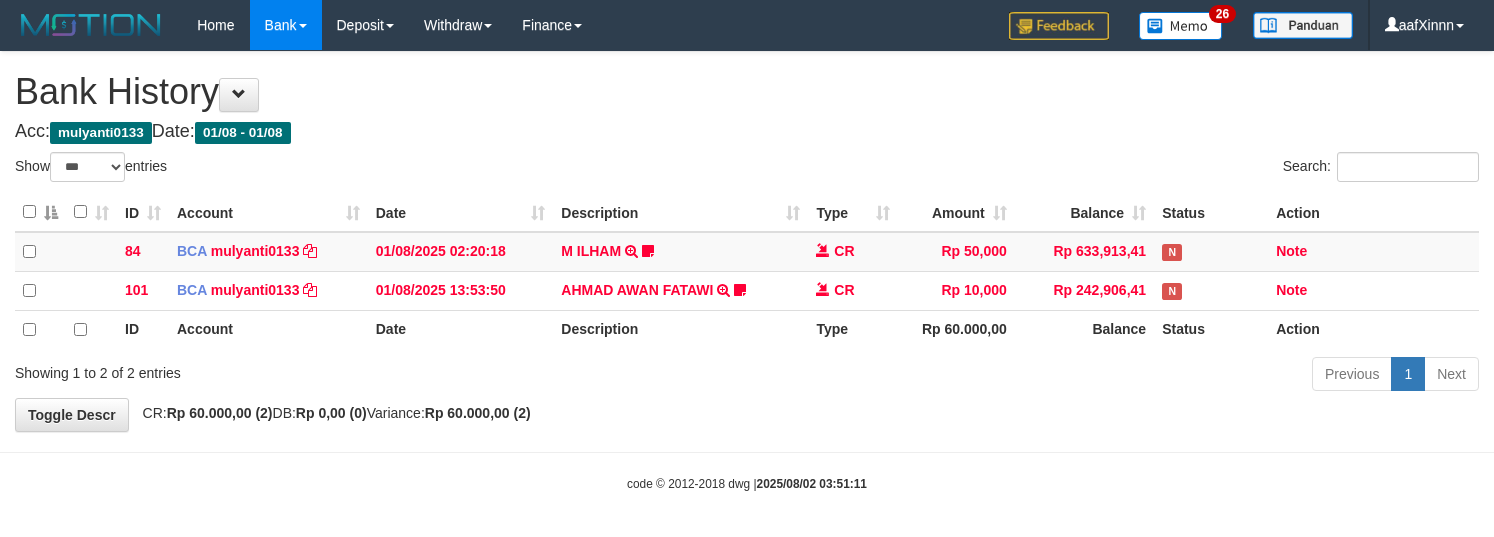 select on "***" 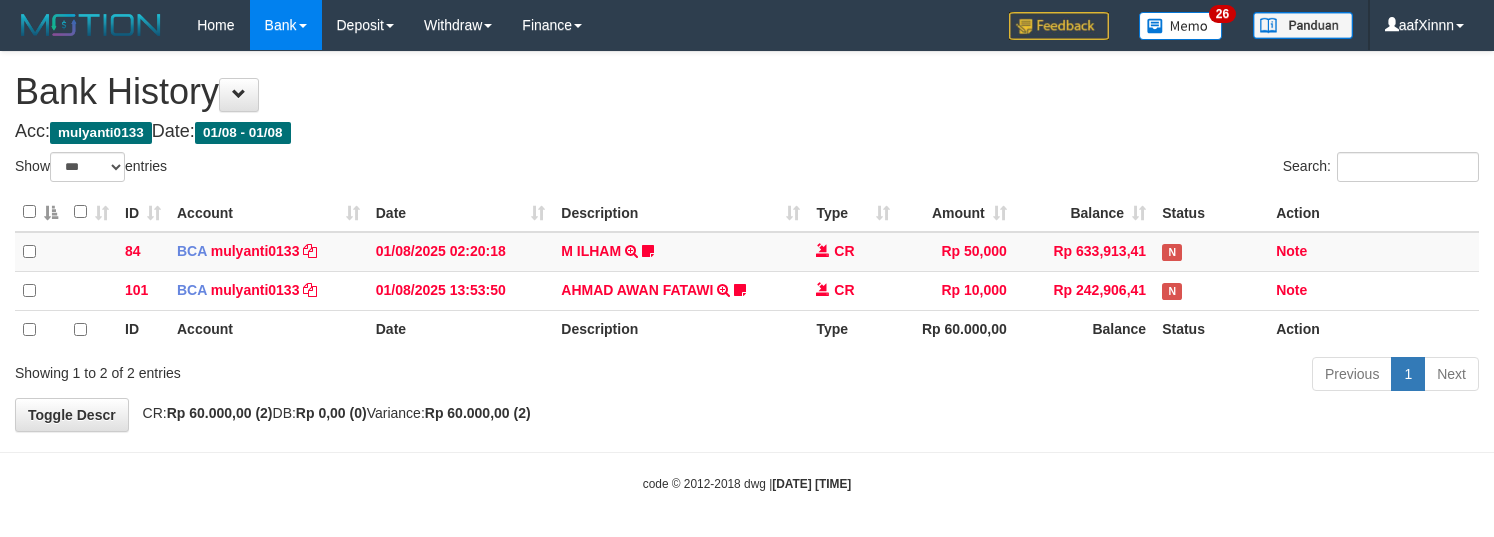 select on "***" 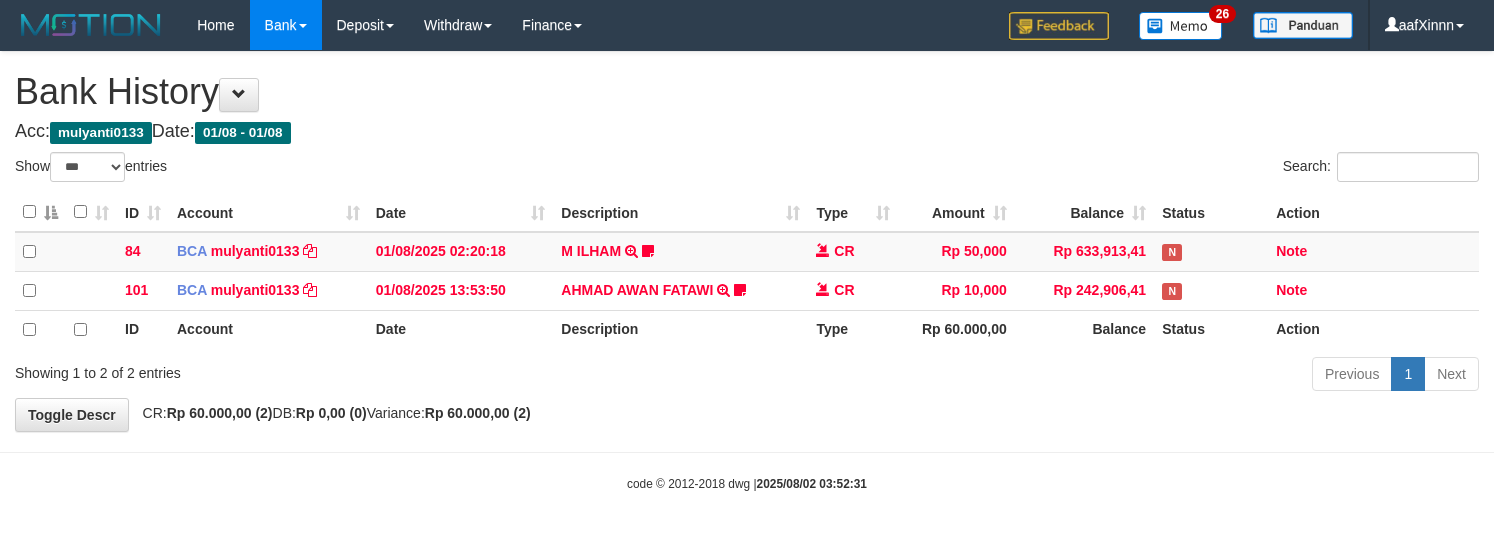 select on "***" 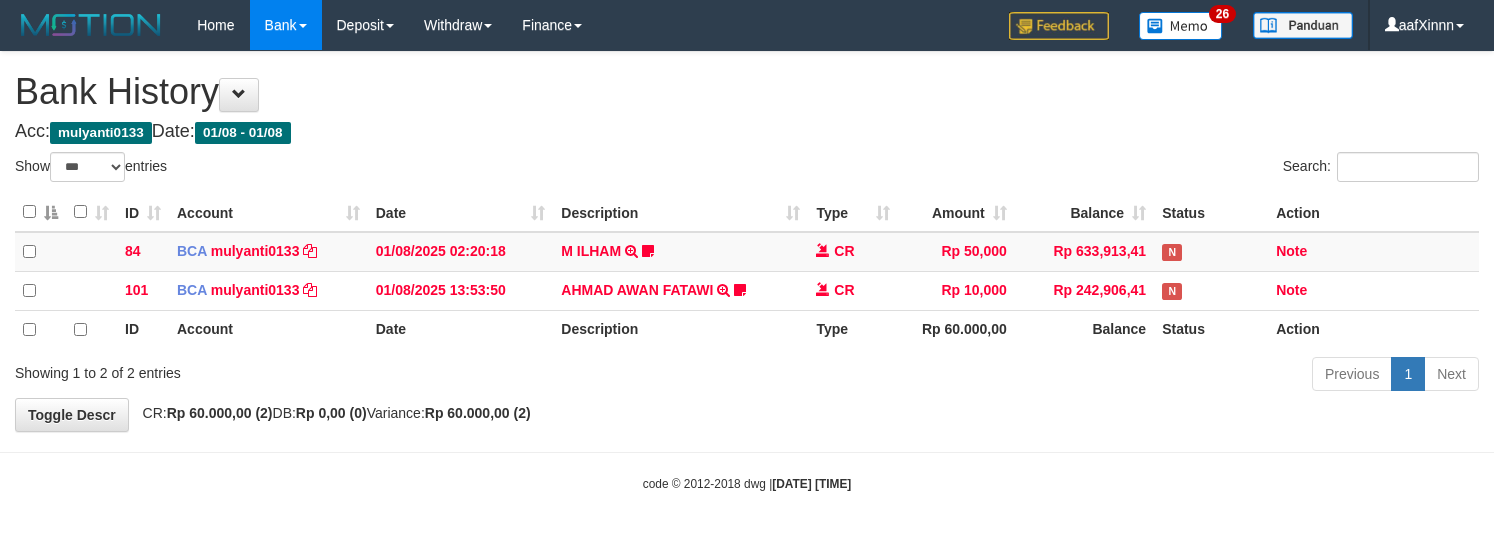 select on "***" 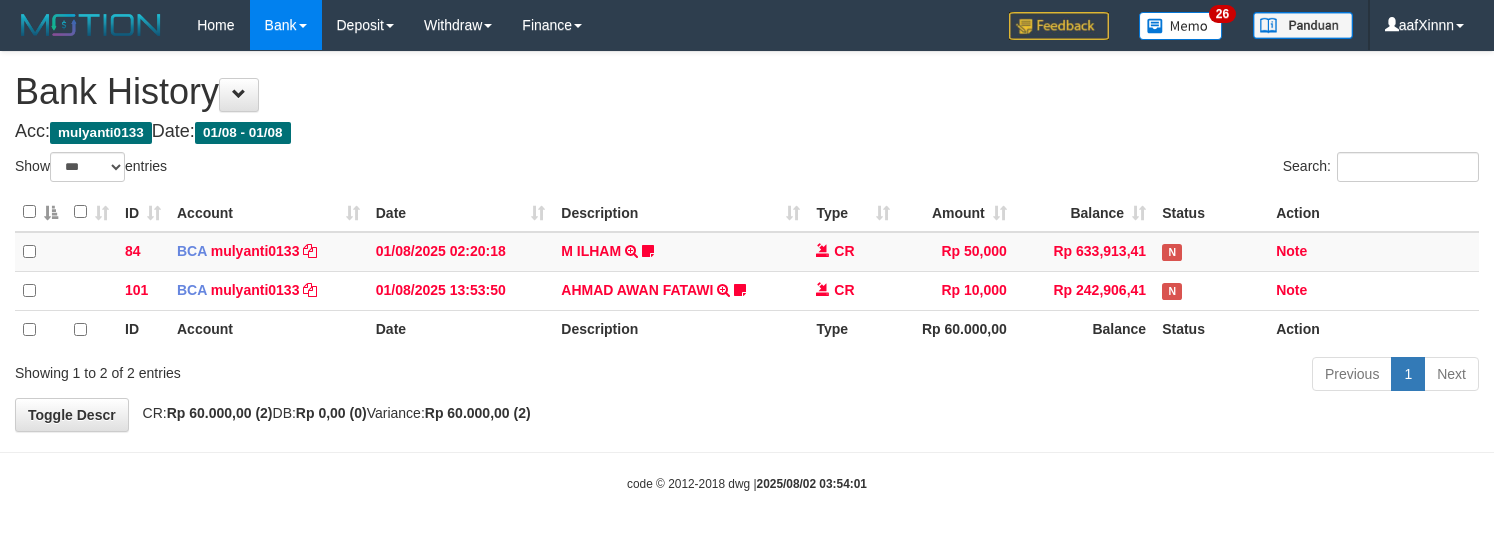 select on "***" 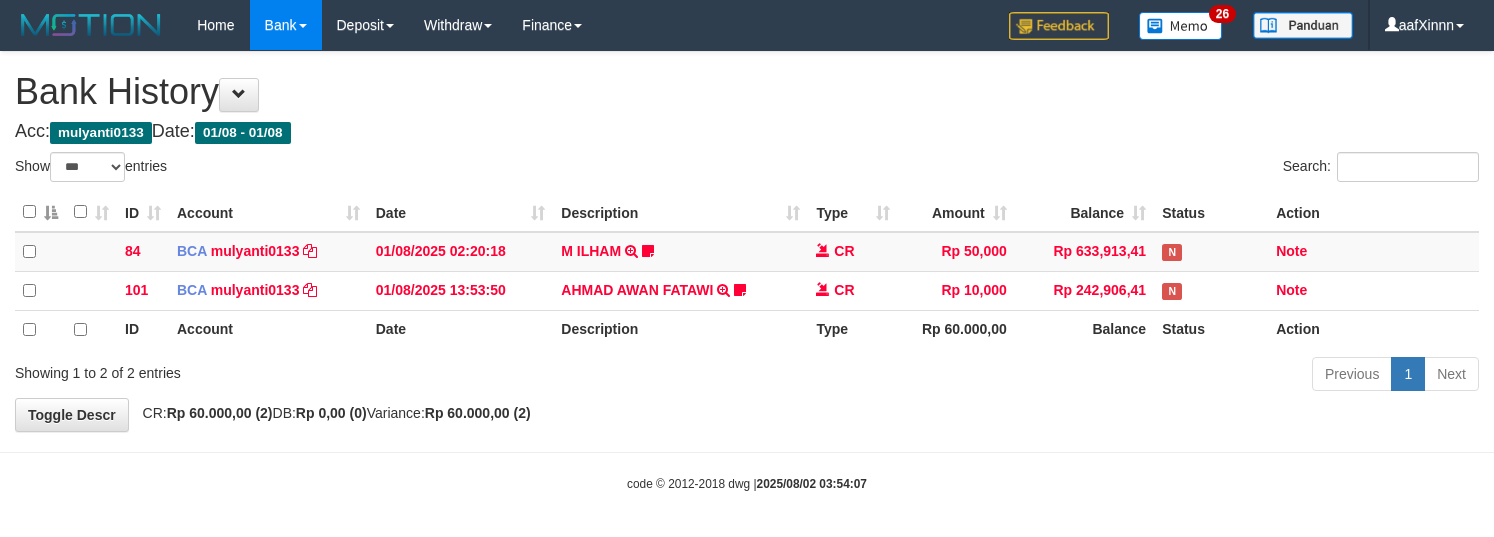 select on "***" 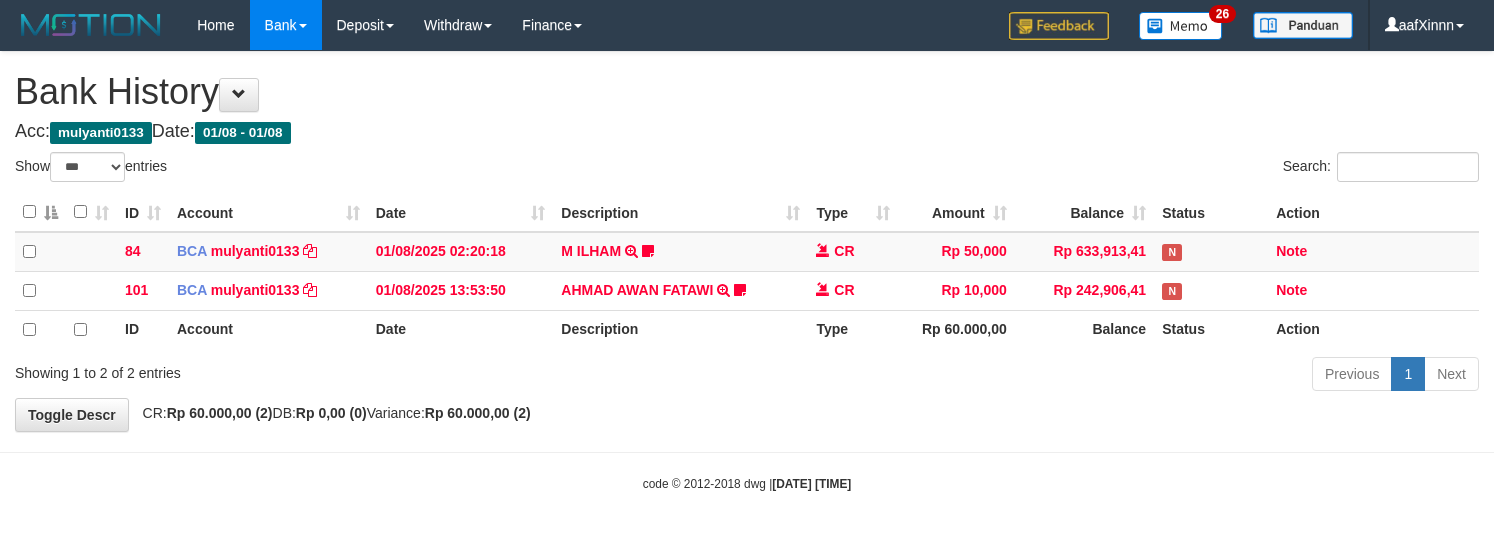 select on "***" 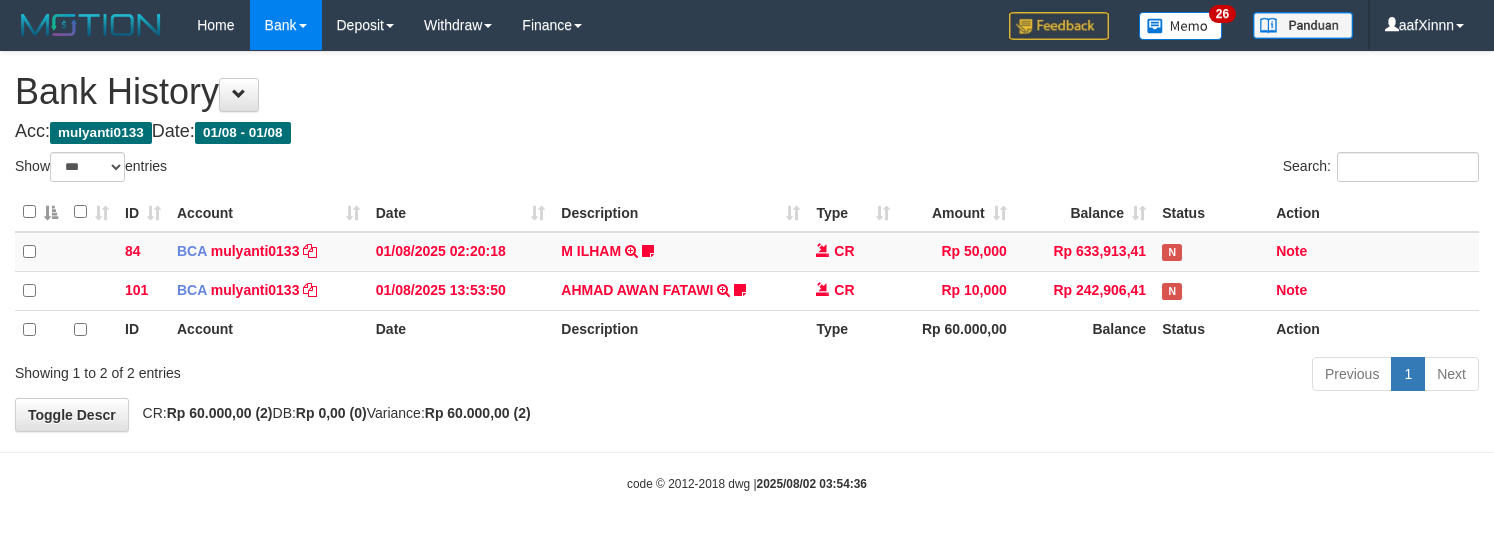 select on "***" 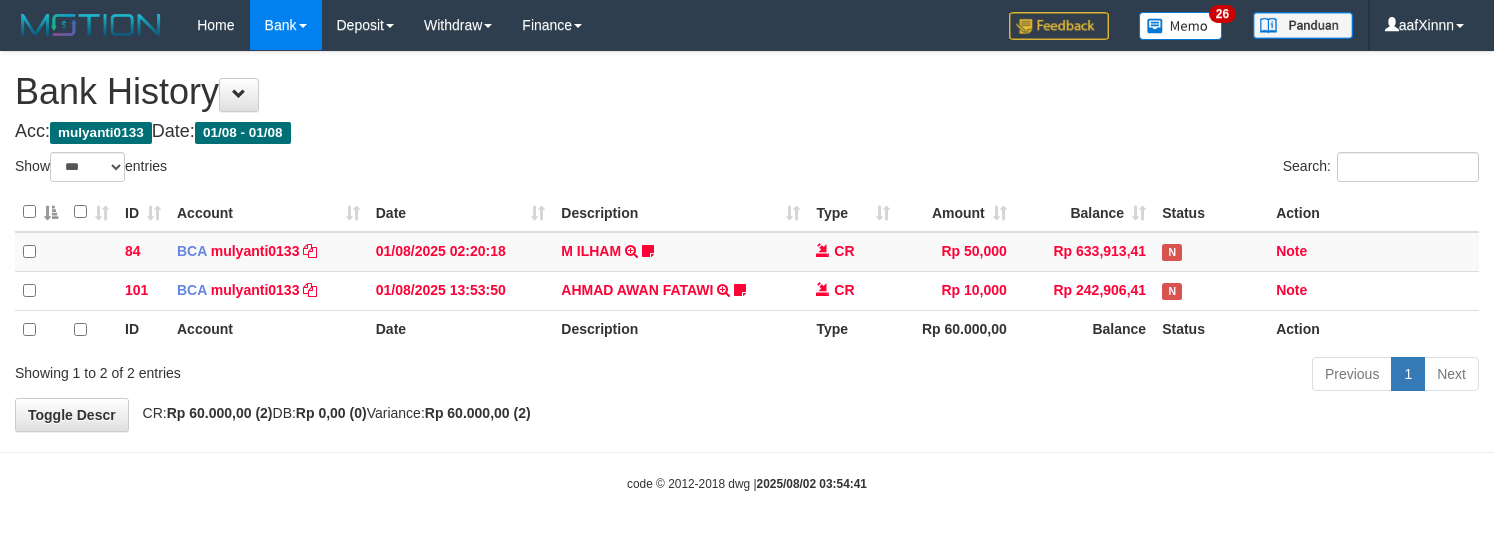 select on "***" 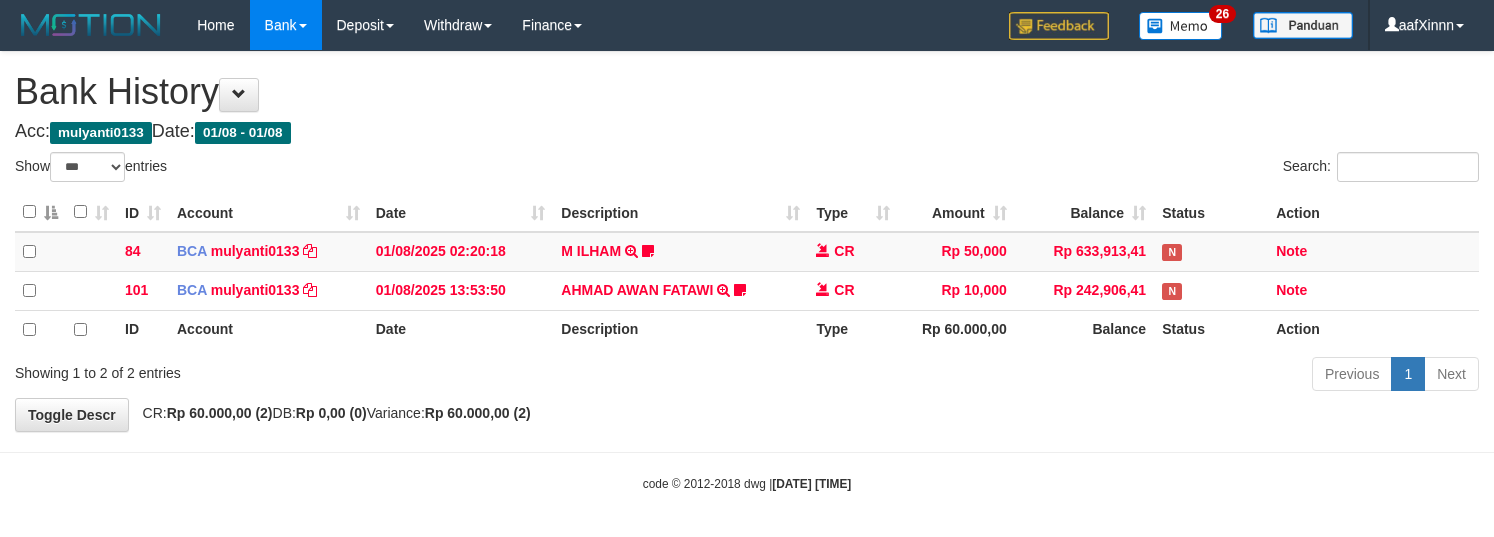select on "***" 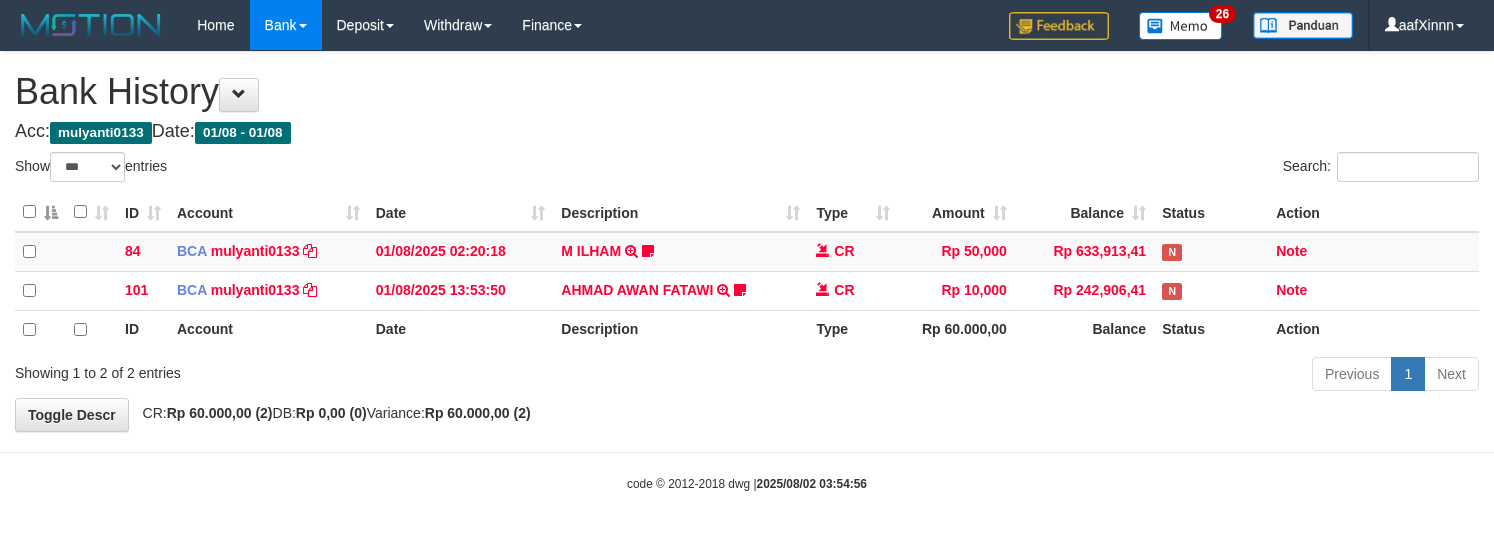 select on "***" 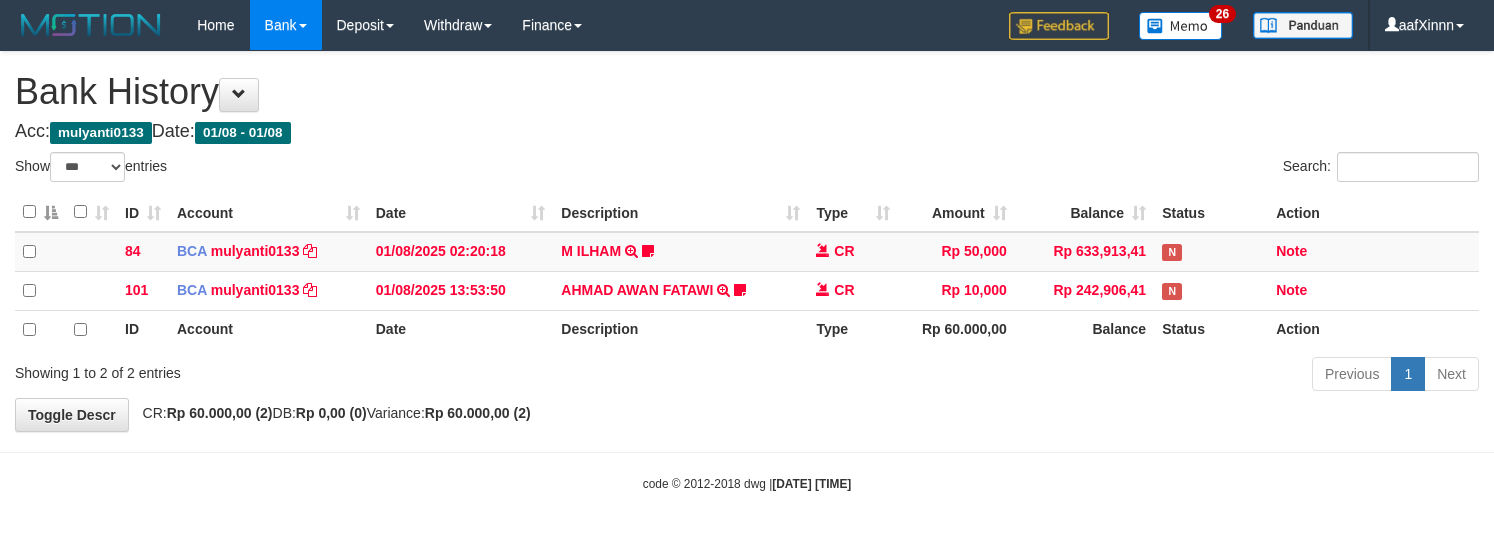 select on "***" 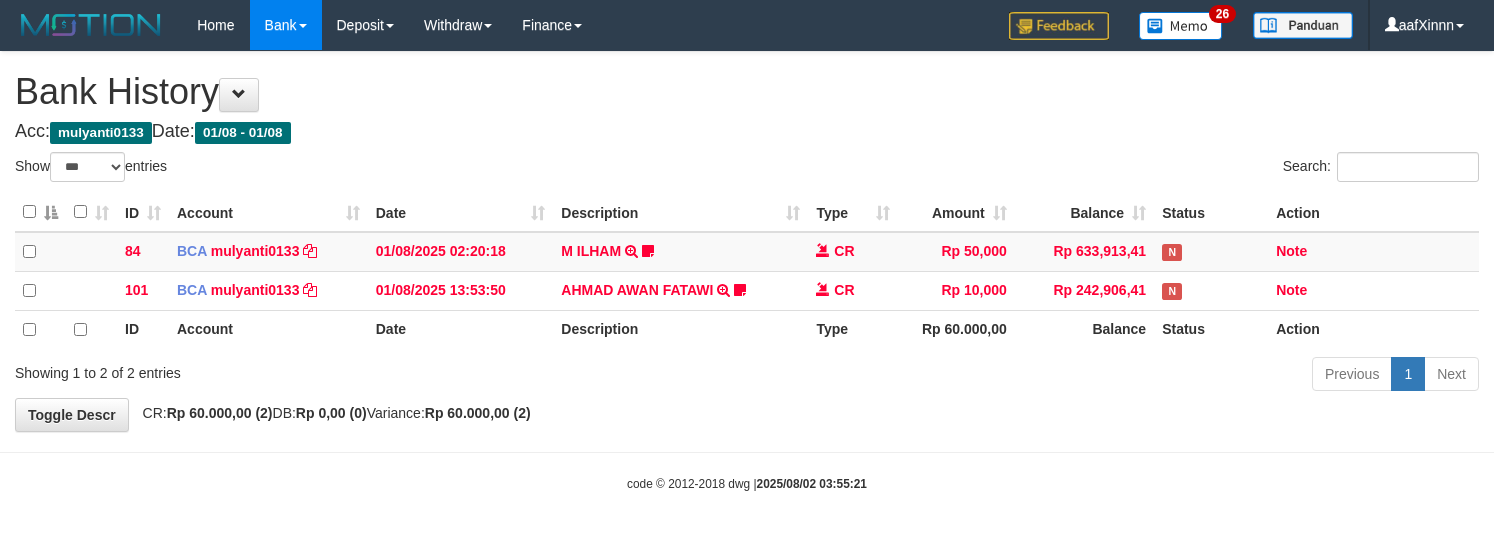 select on "***" 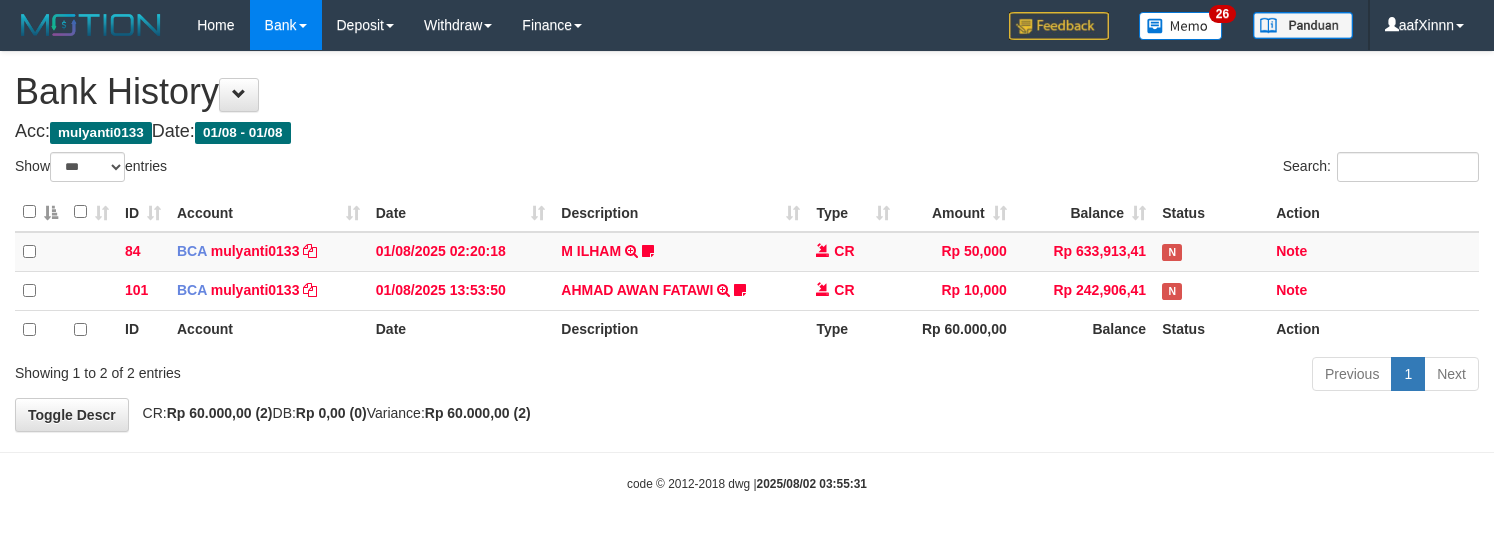 select on "***" 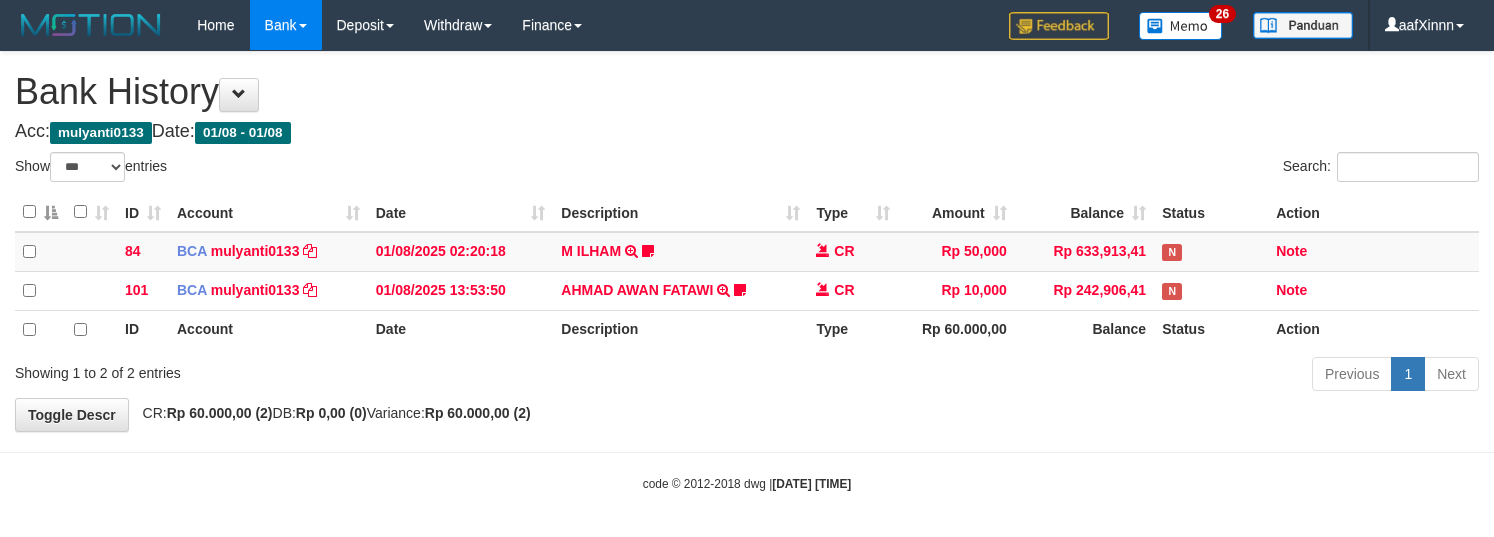 select on "***" 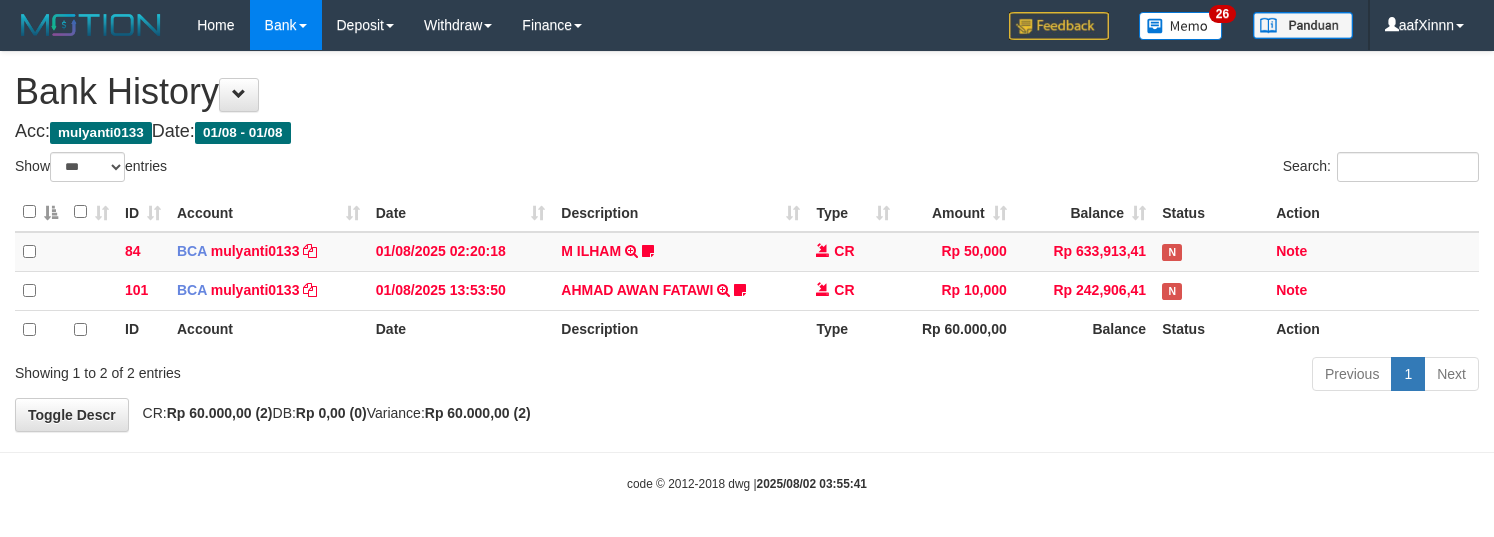 select on "***" 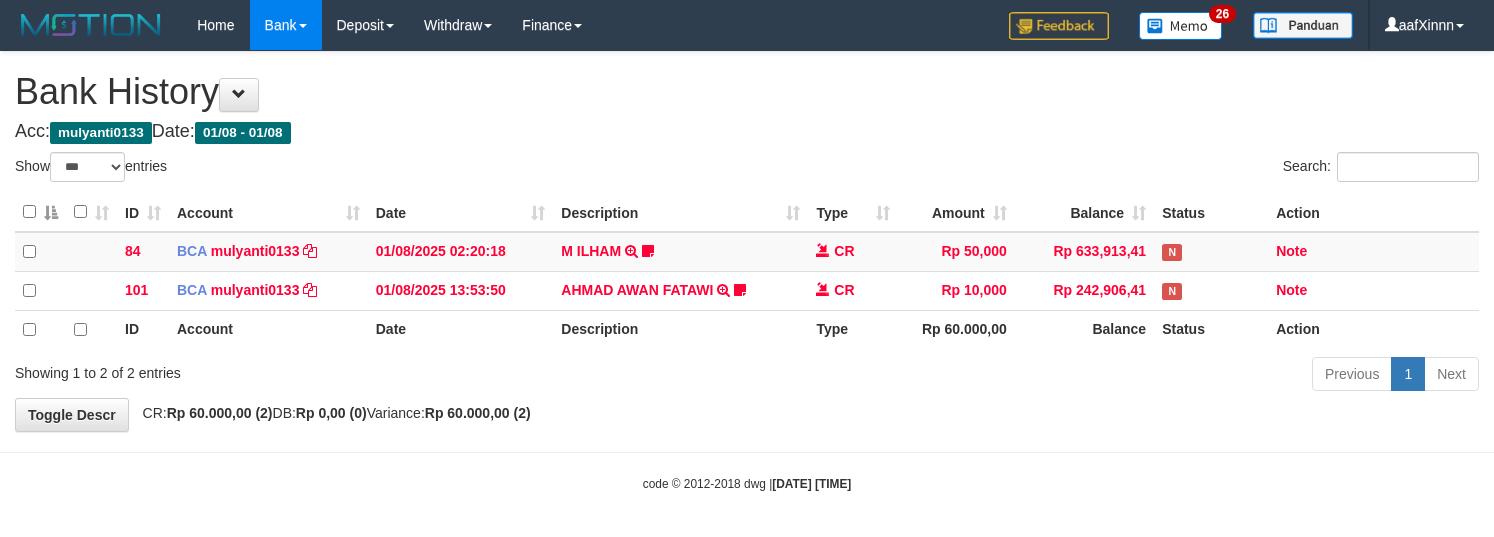 select on "***" 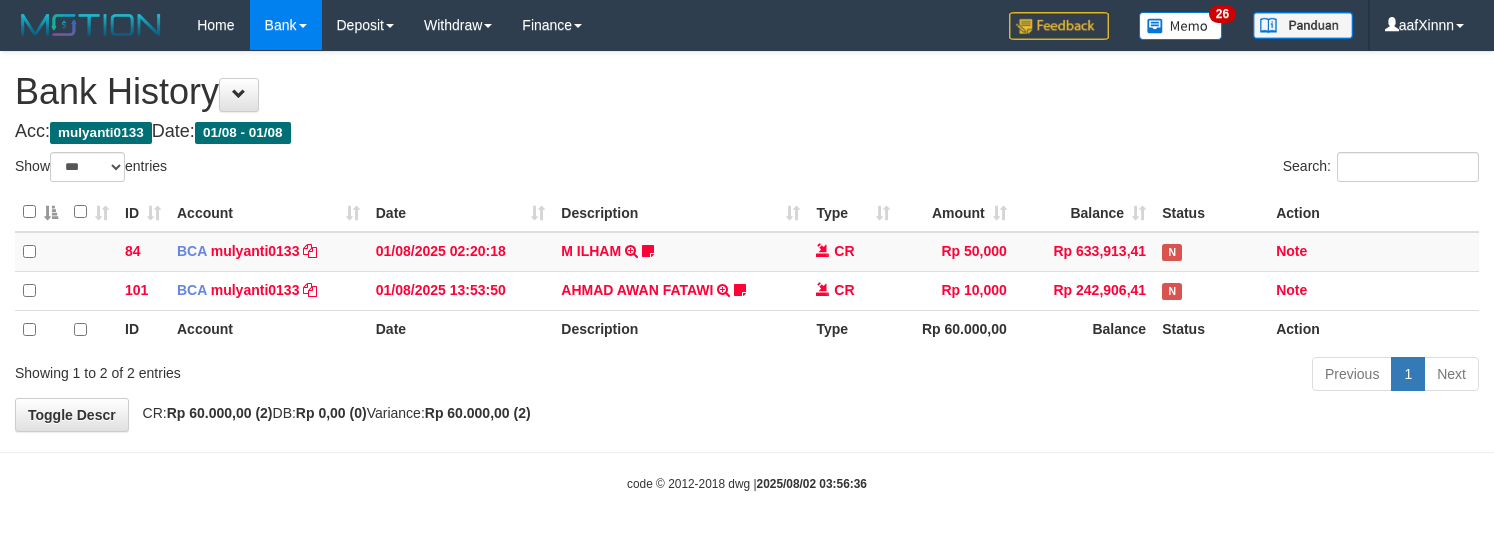select on "***" 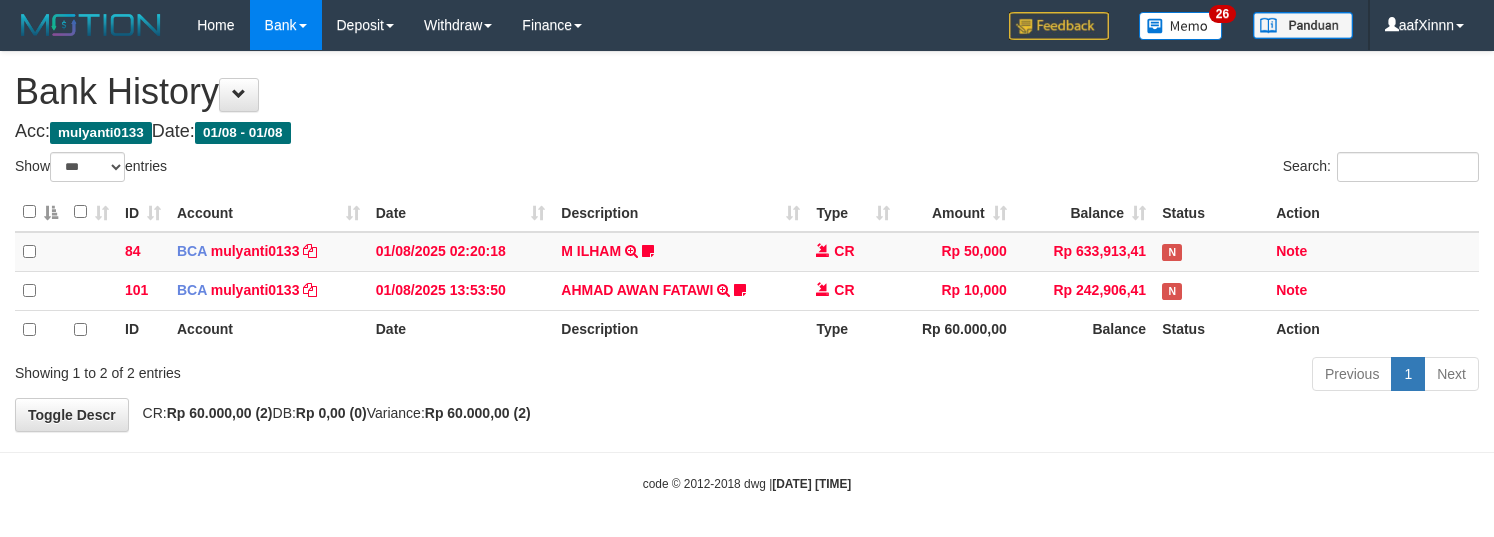 select on "***" 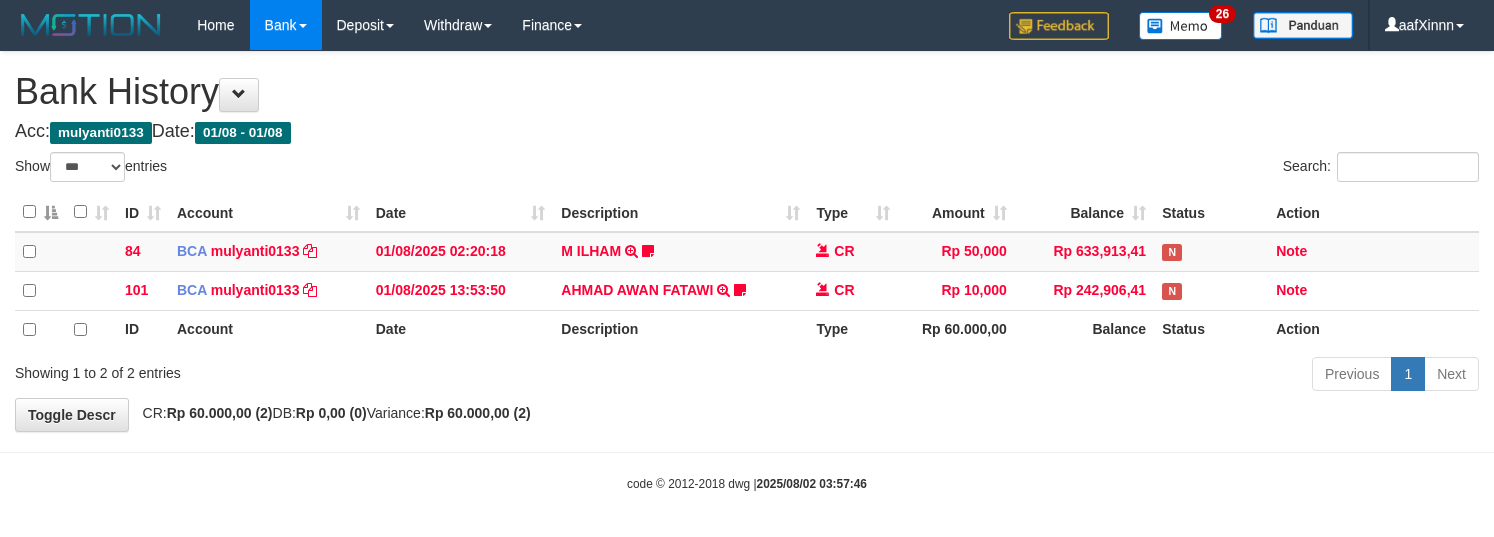 select on "***" 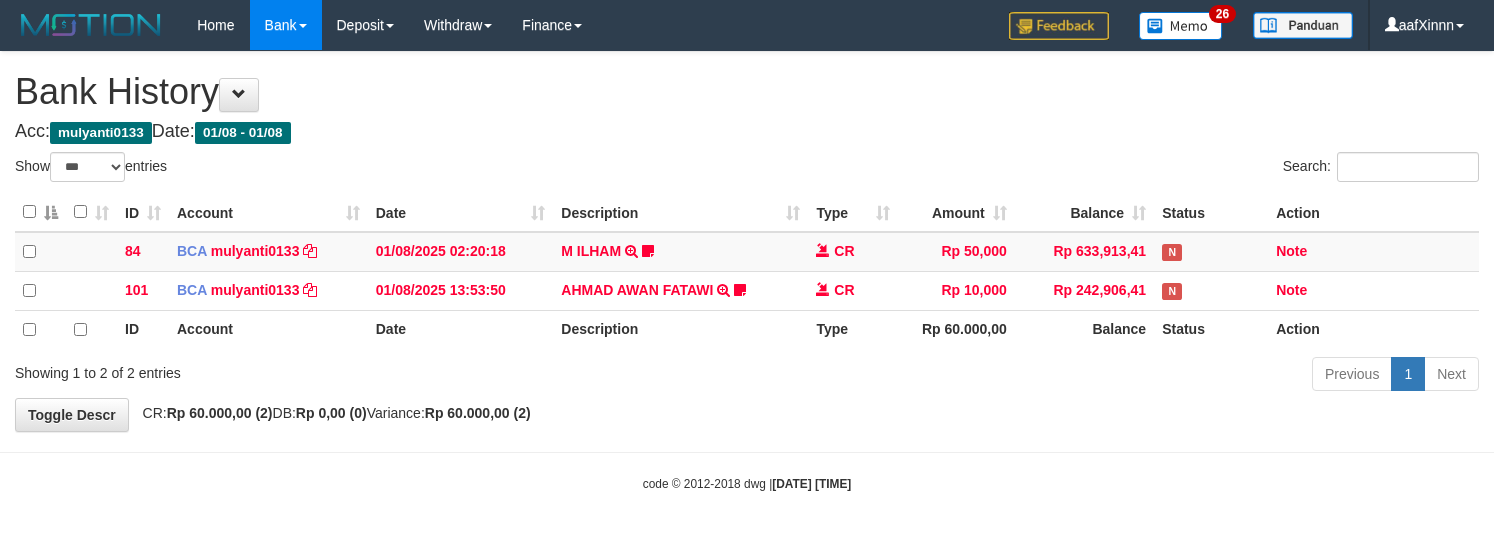 select on "***" 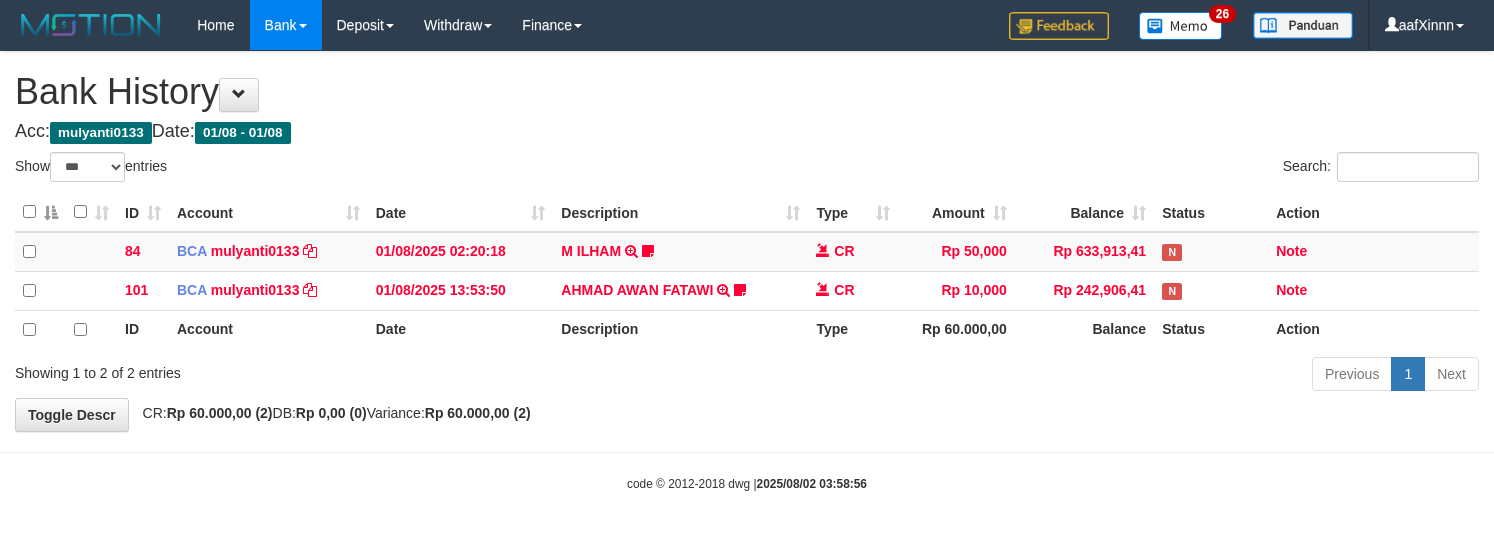 select on "***" 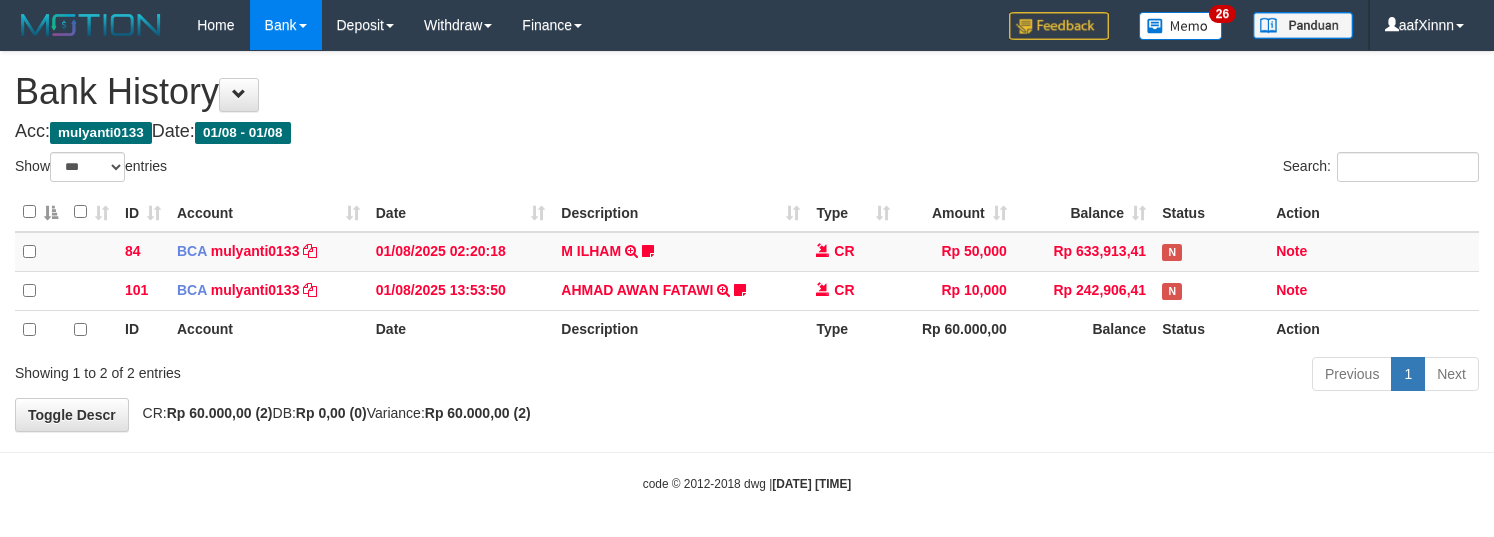 select on "***" 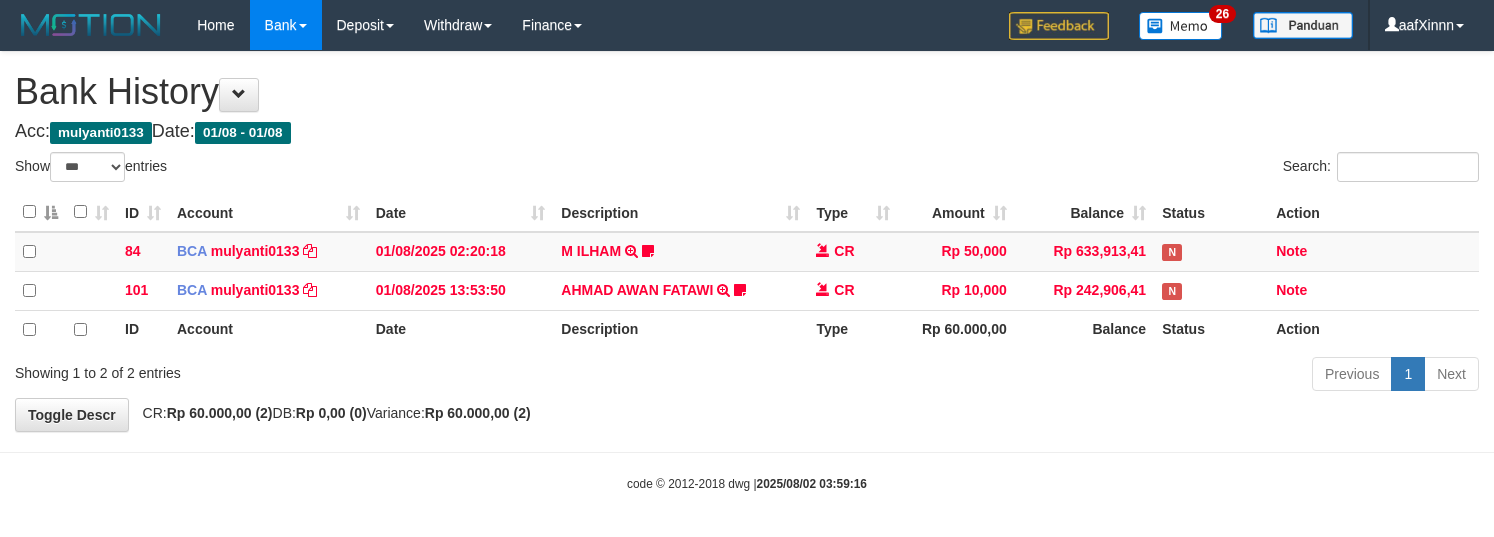 select on "***" 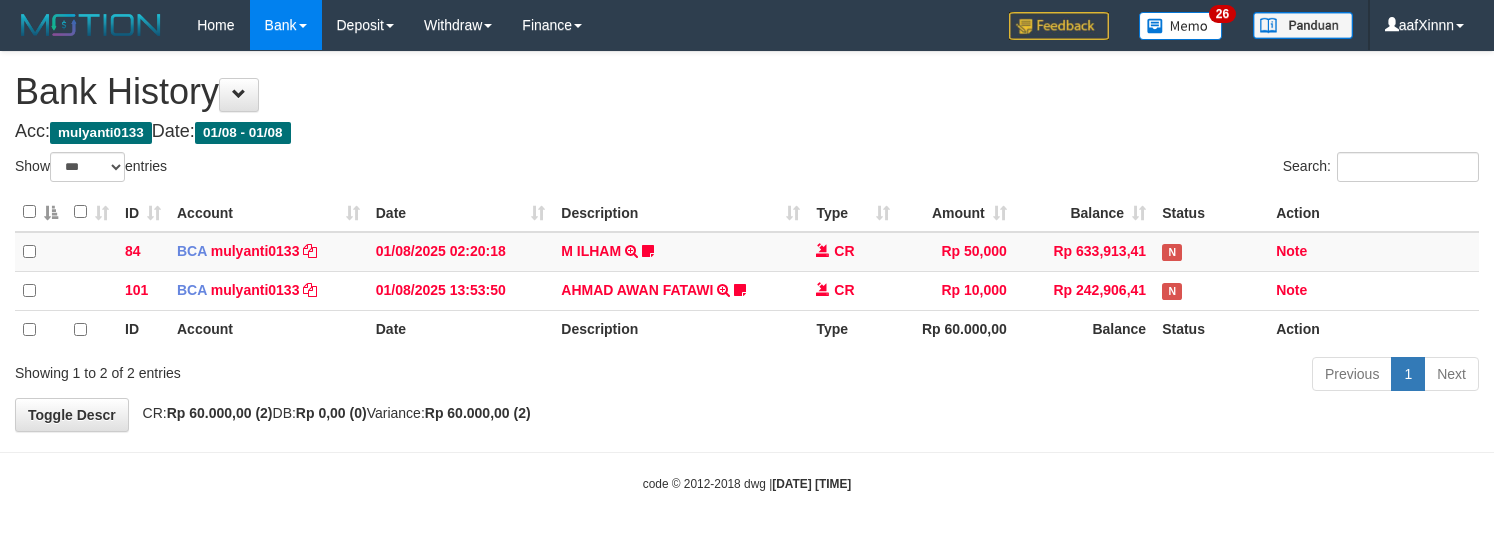 select on "***" 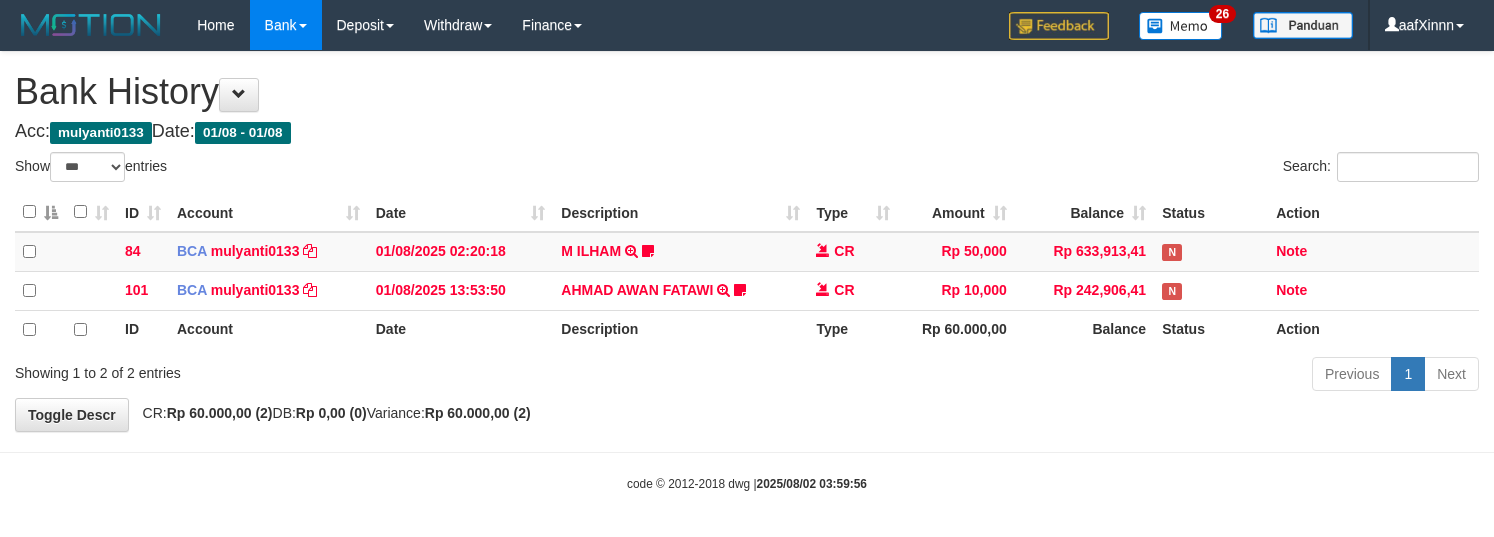select on "***" 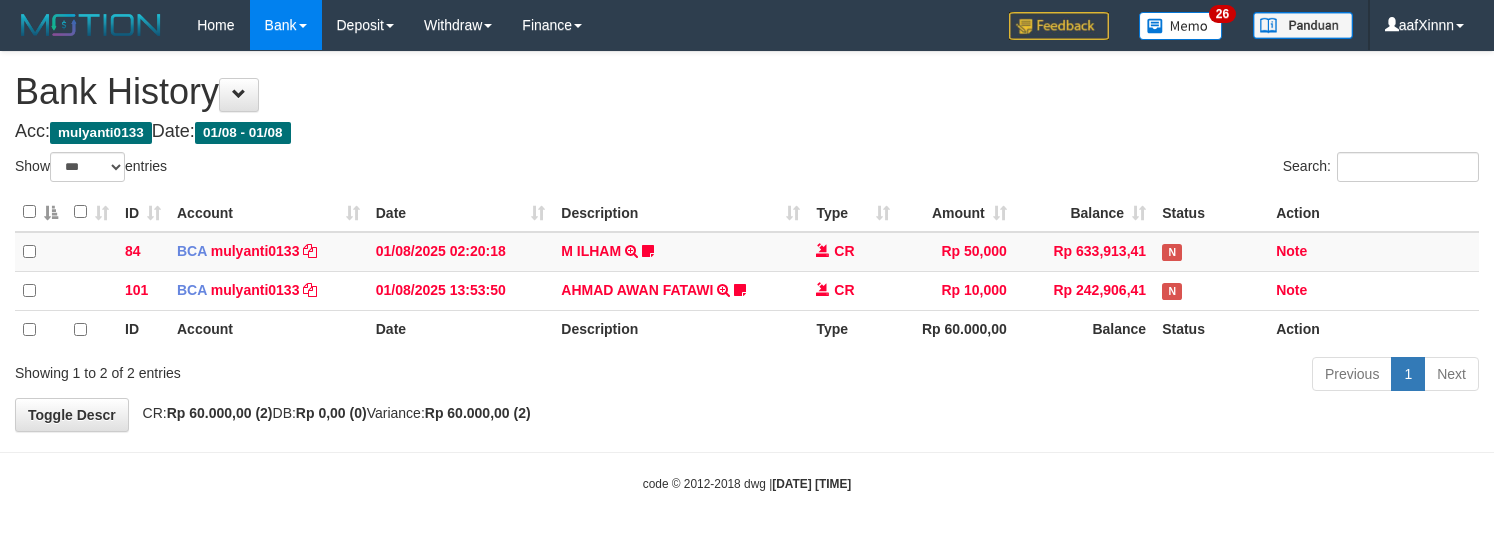 select on "***" 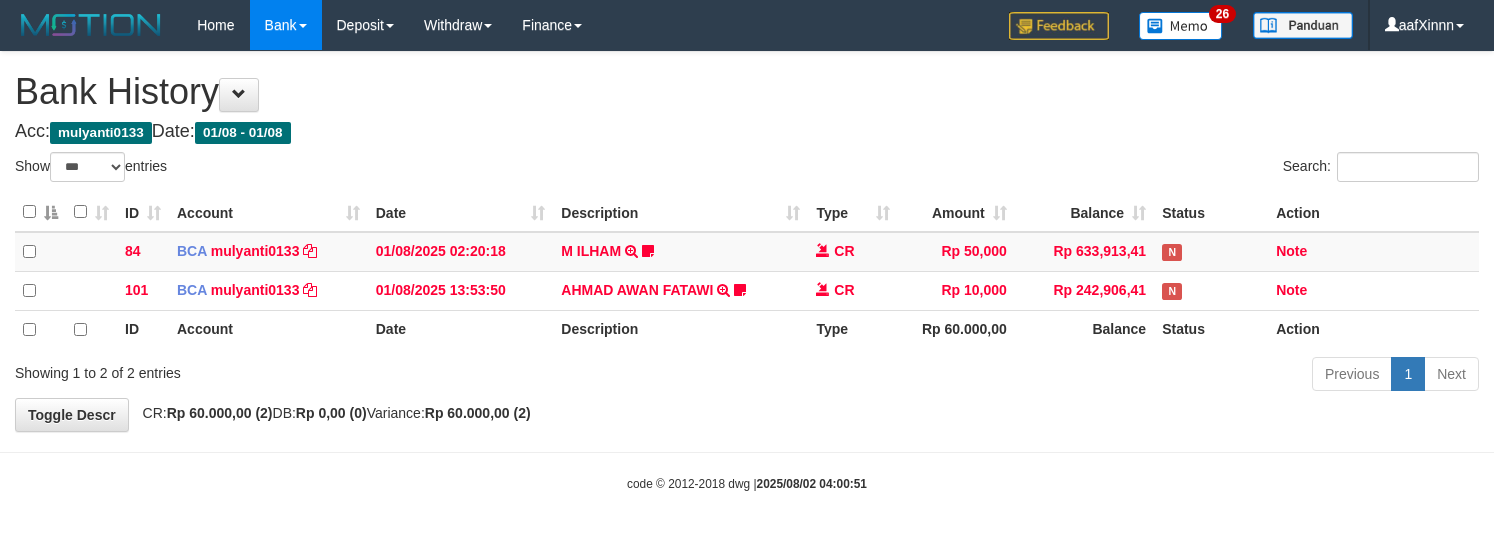 select on "***" 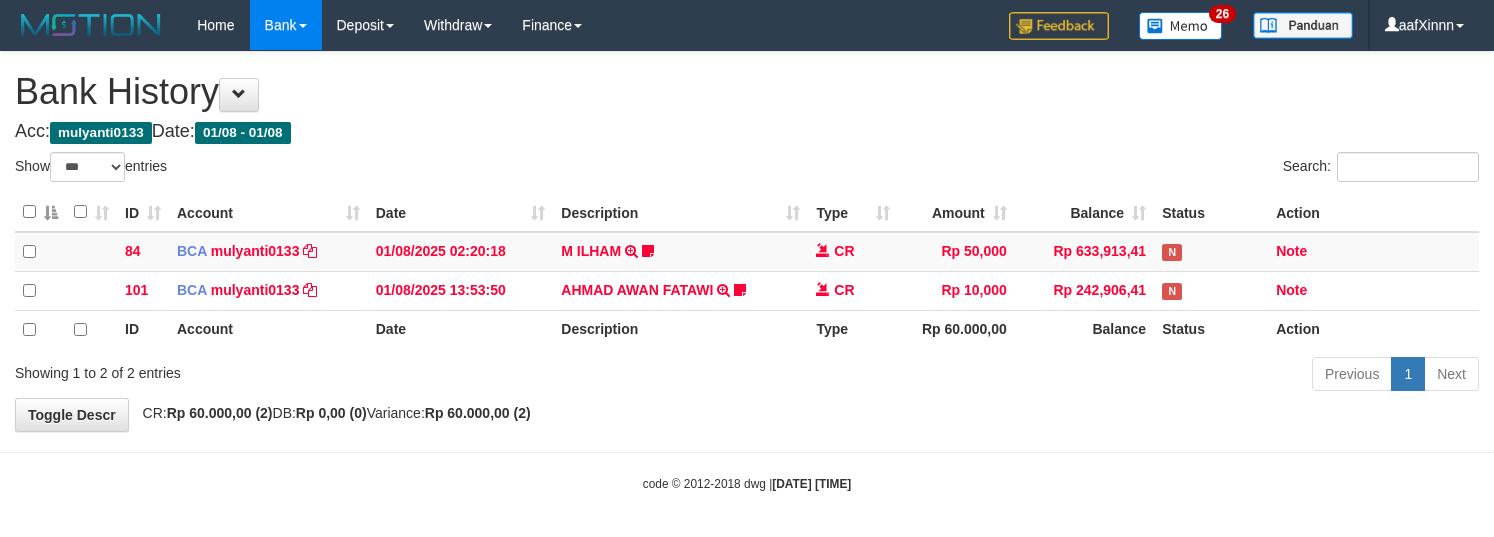 select on "***" 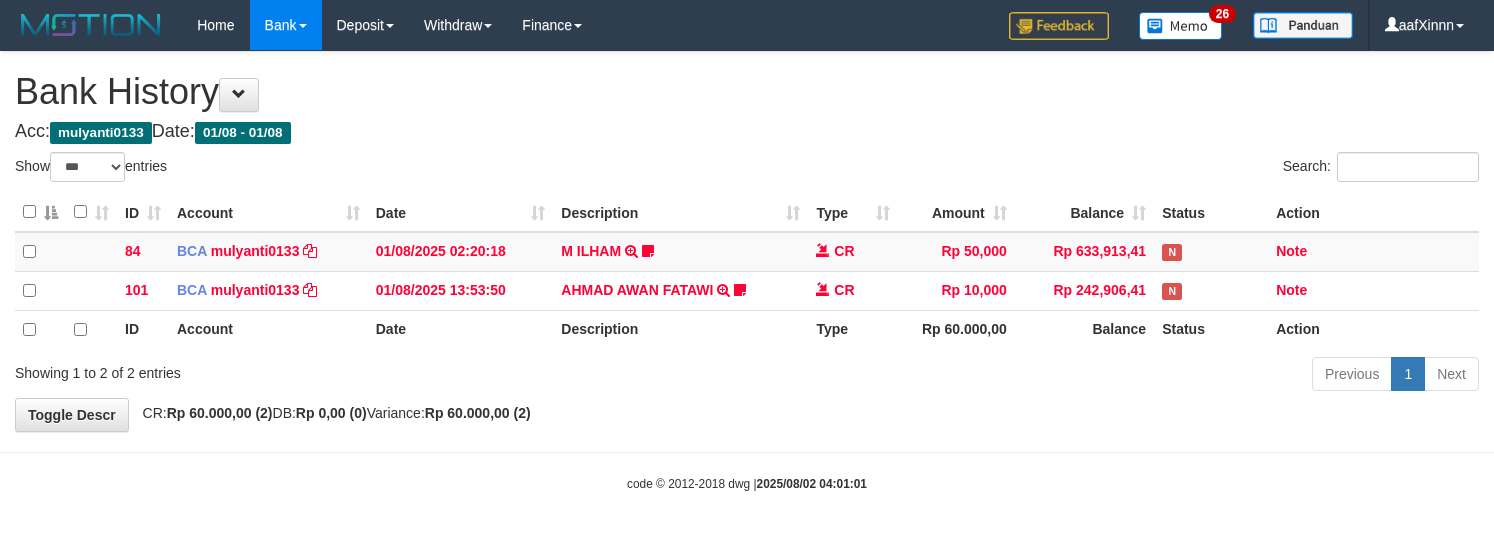 select on "***" 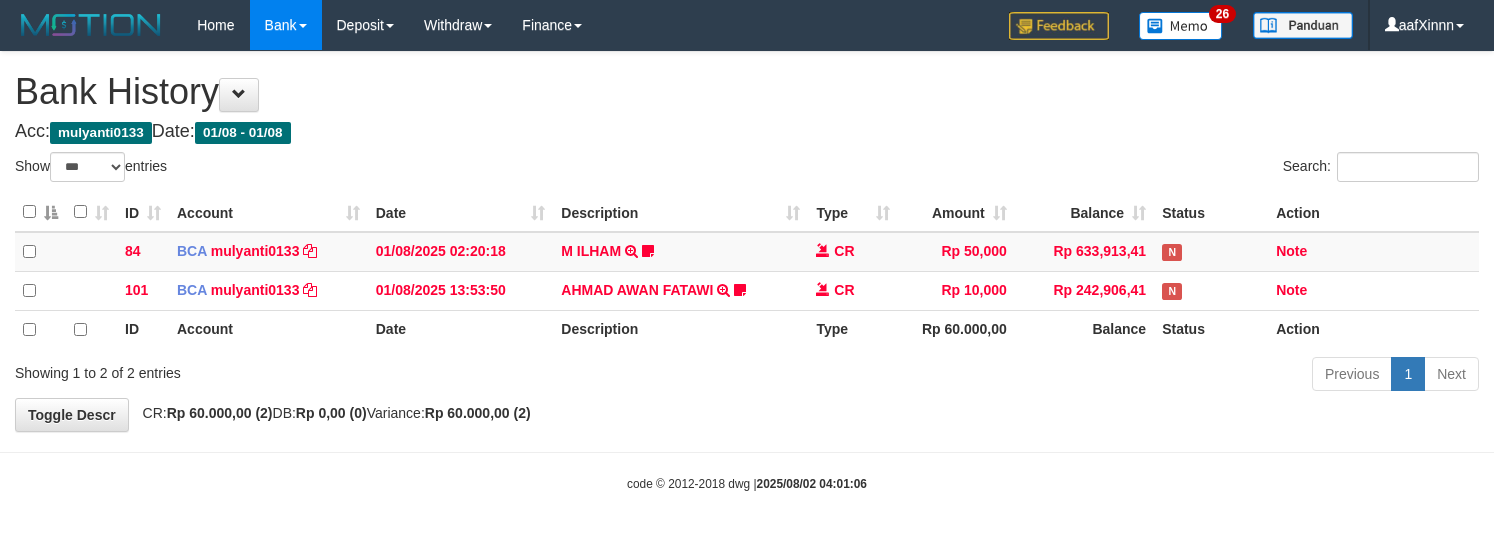 select on "***" 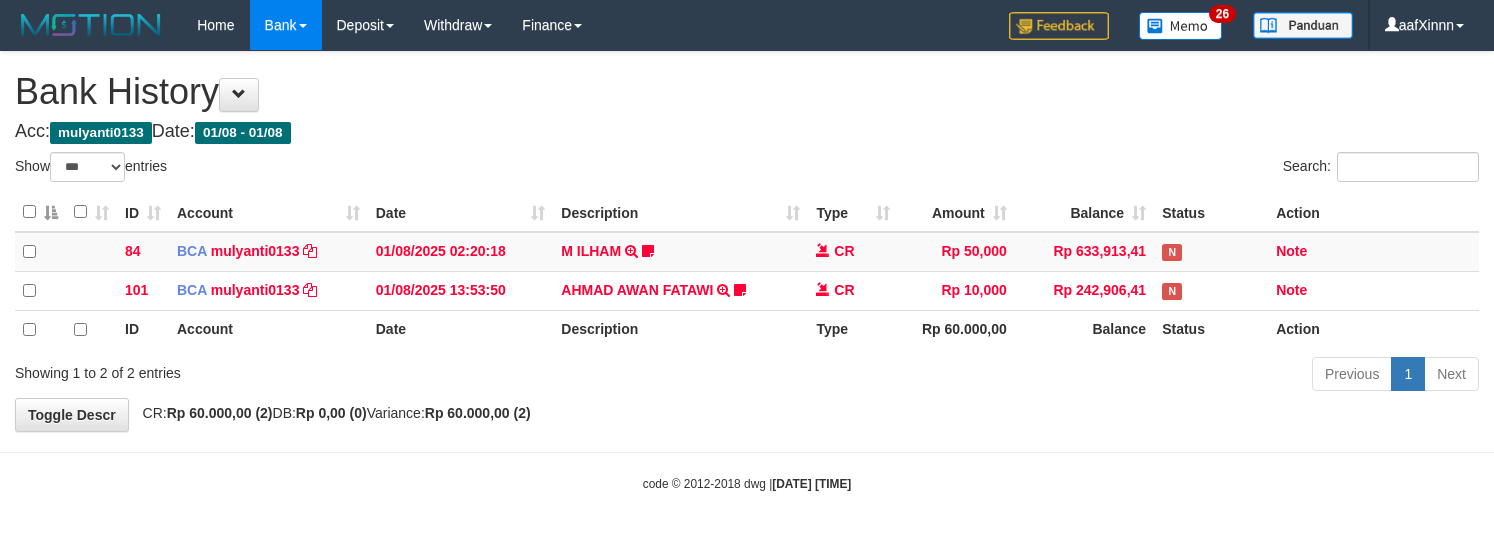 select on "***" 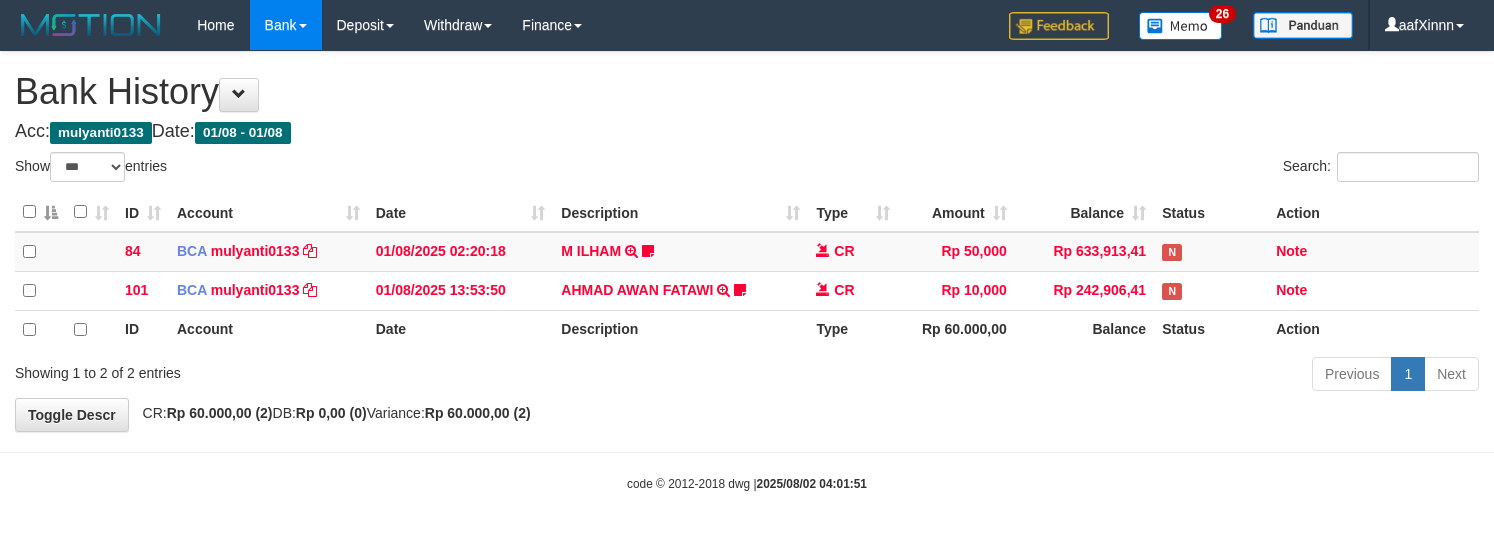 select on "***" 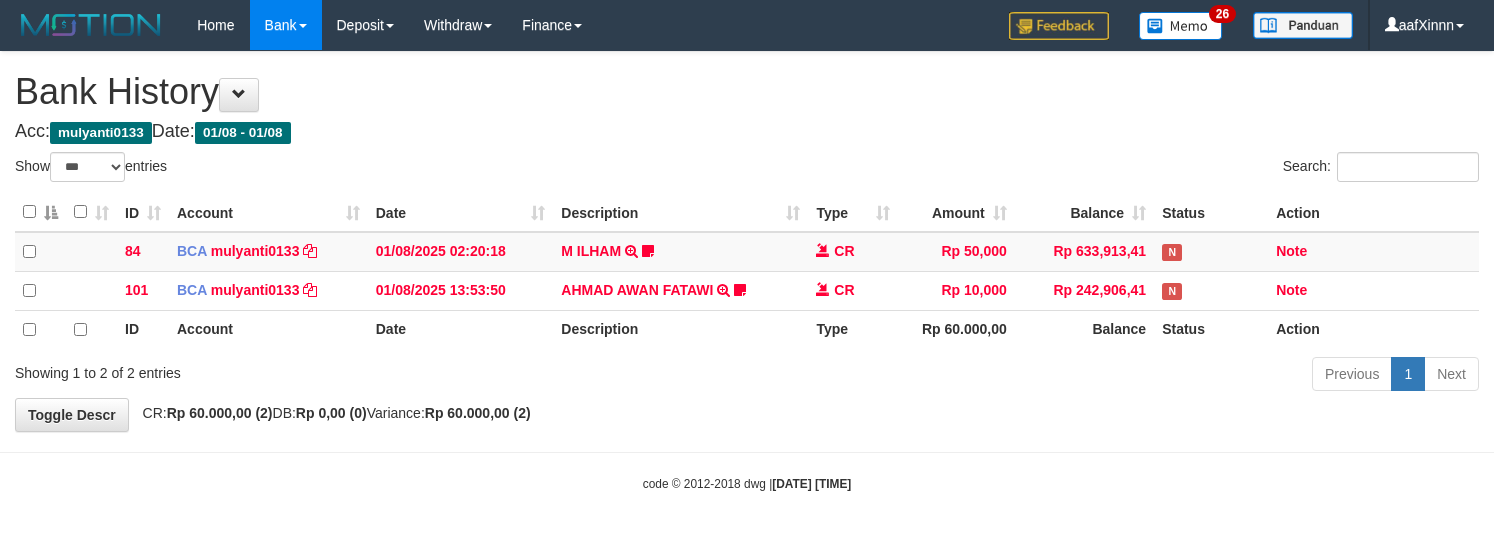 select on "***" 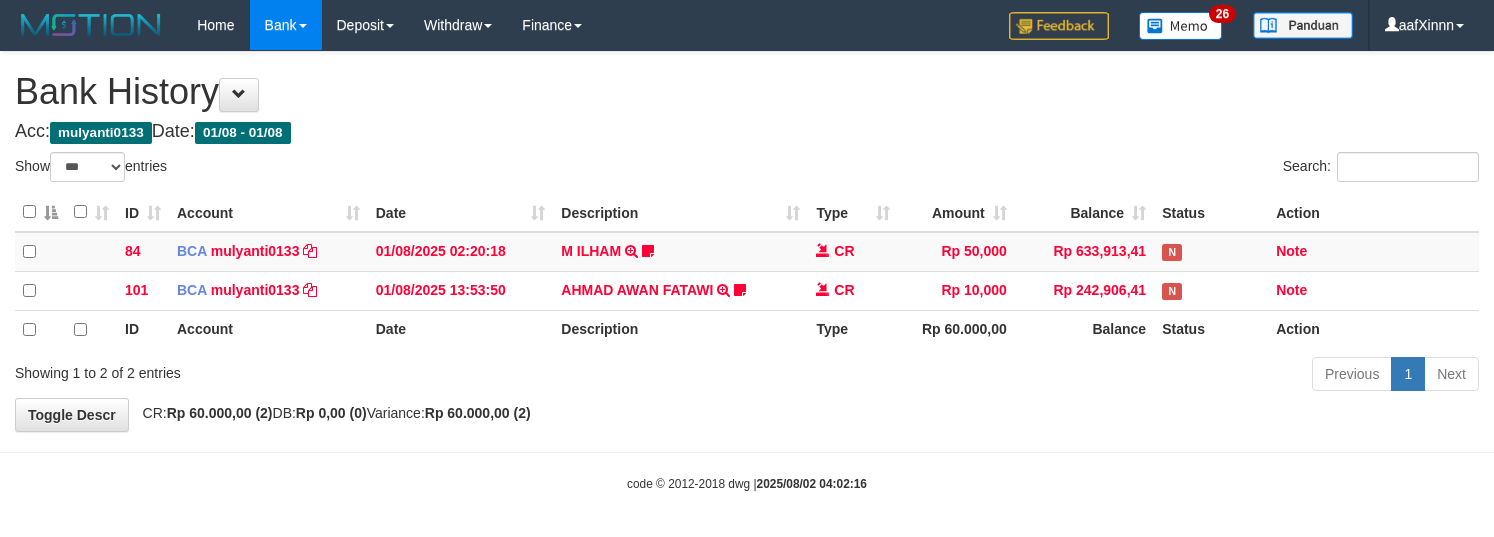 select on "***" 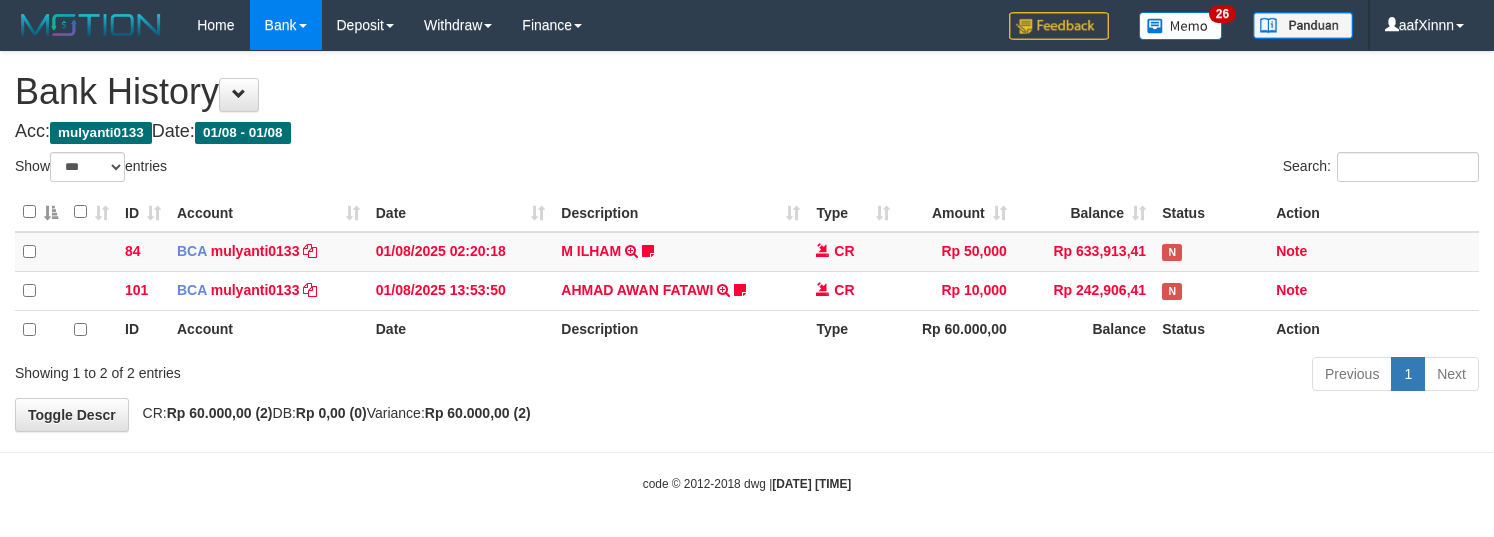 select on "***" 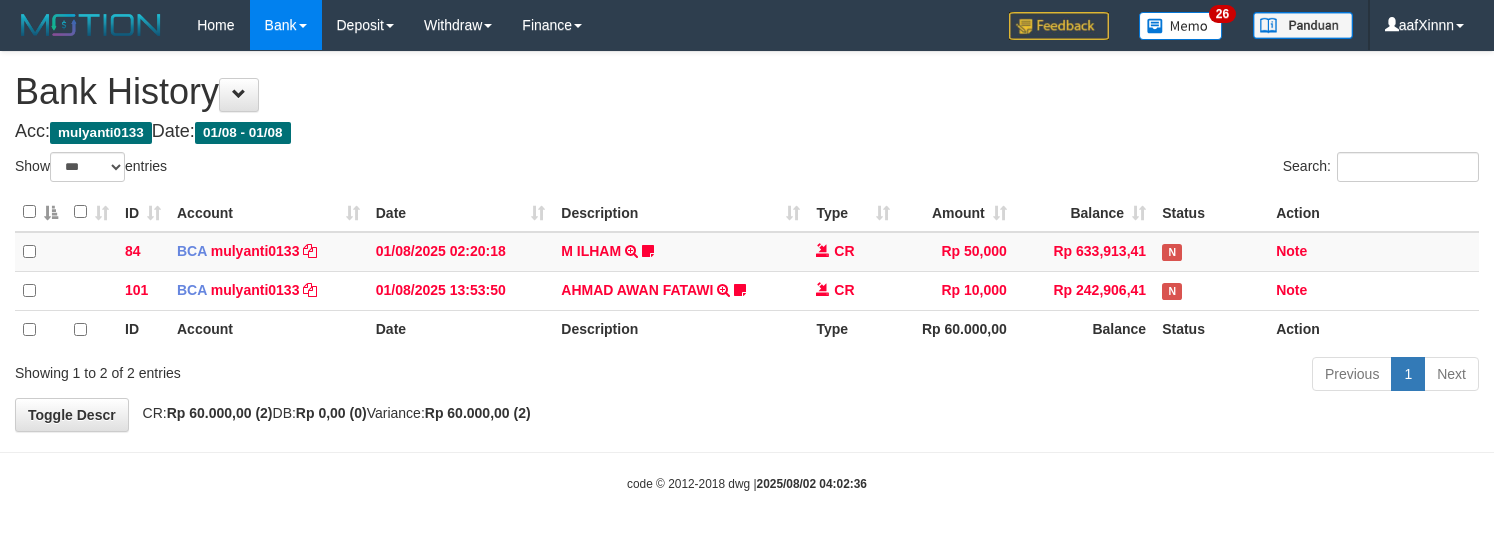 select on "***" 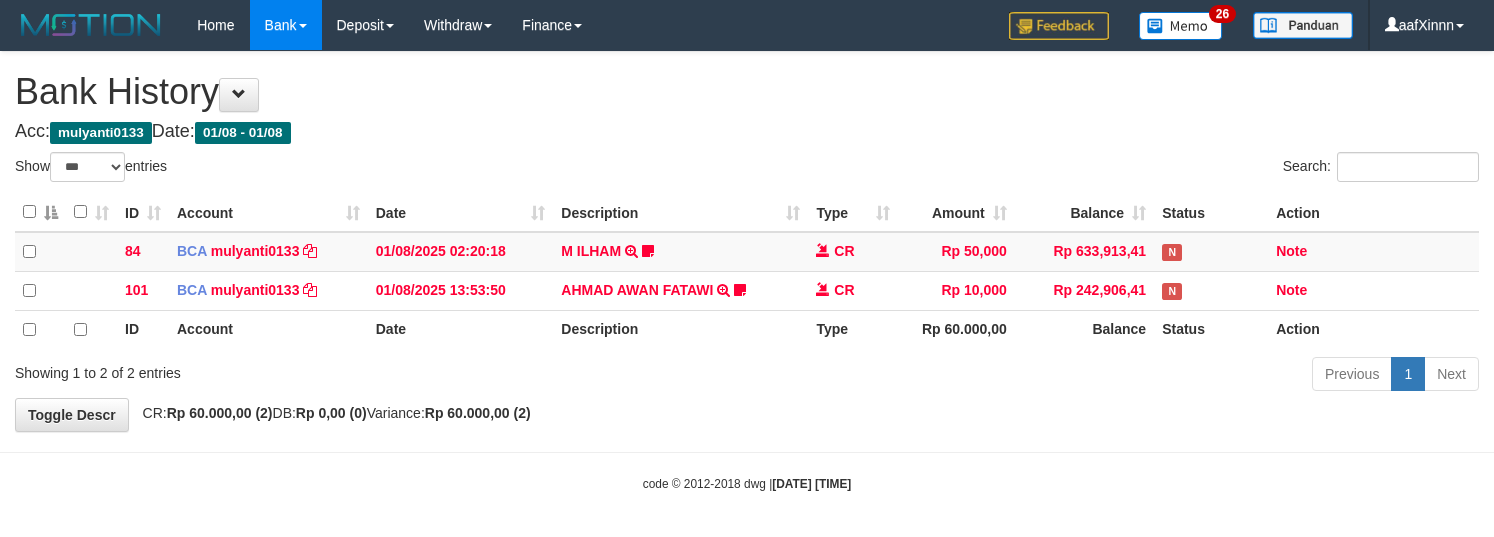 select on "***" 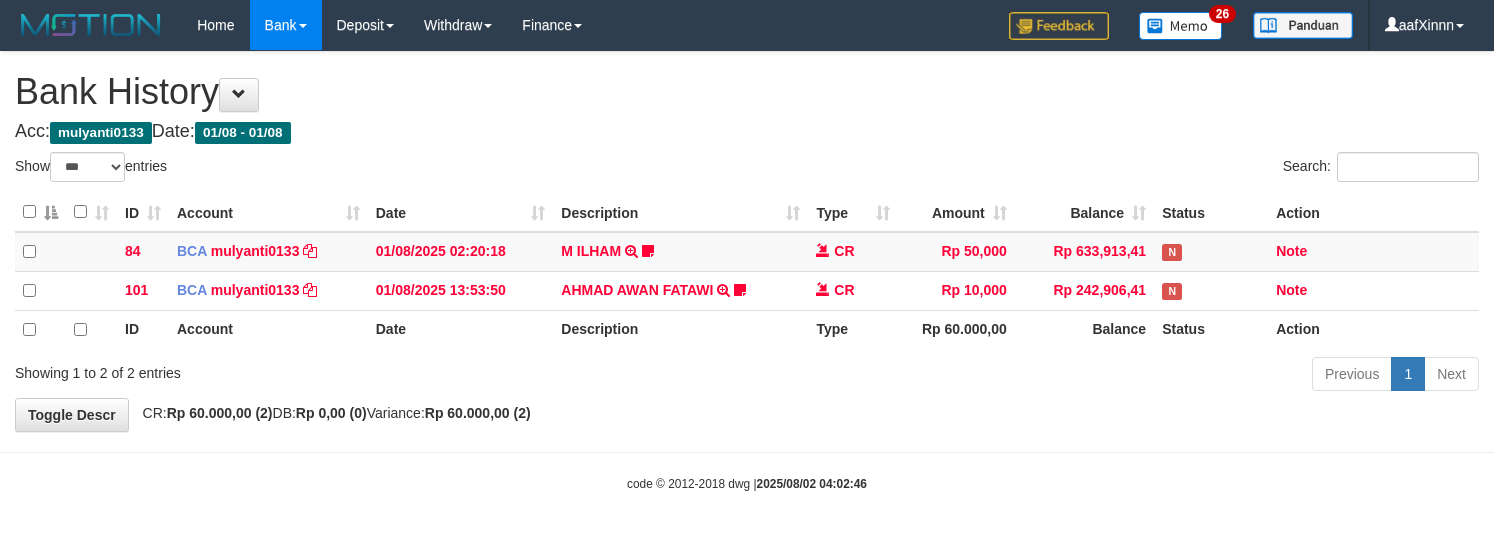 select on "***" 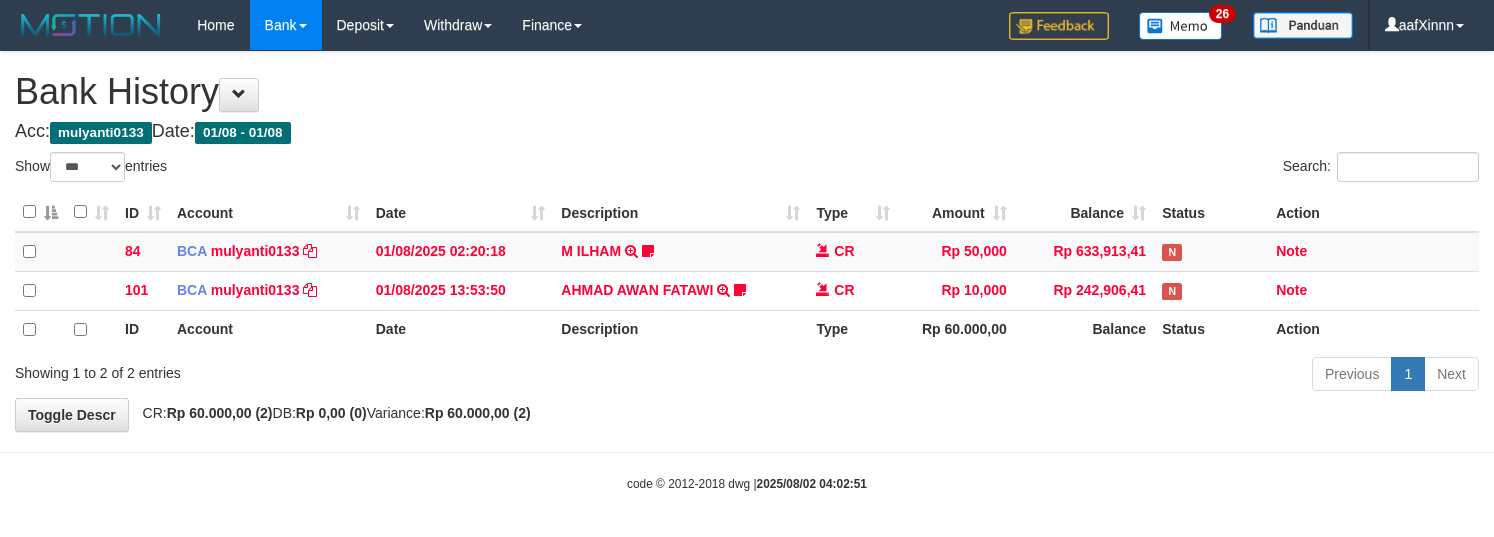 select on "***" 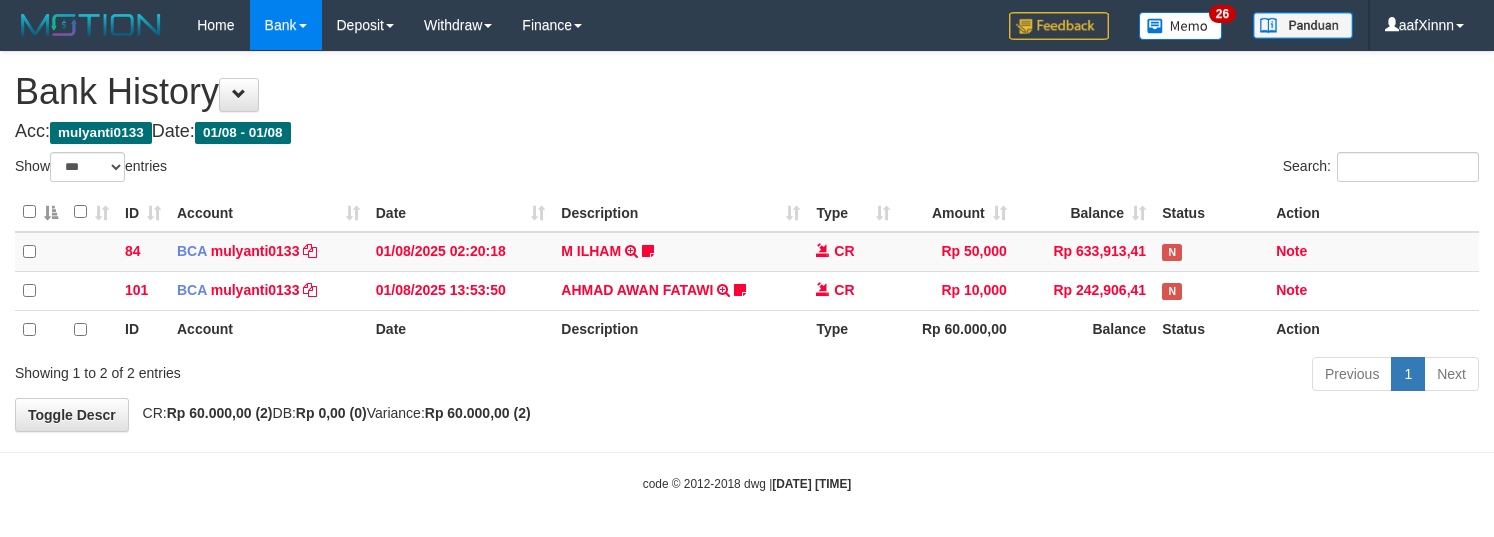 select on "***" 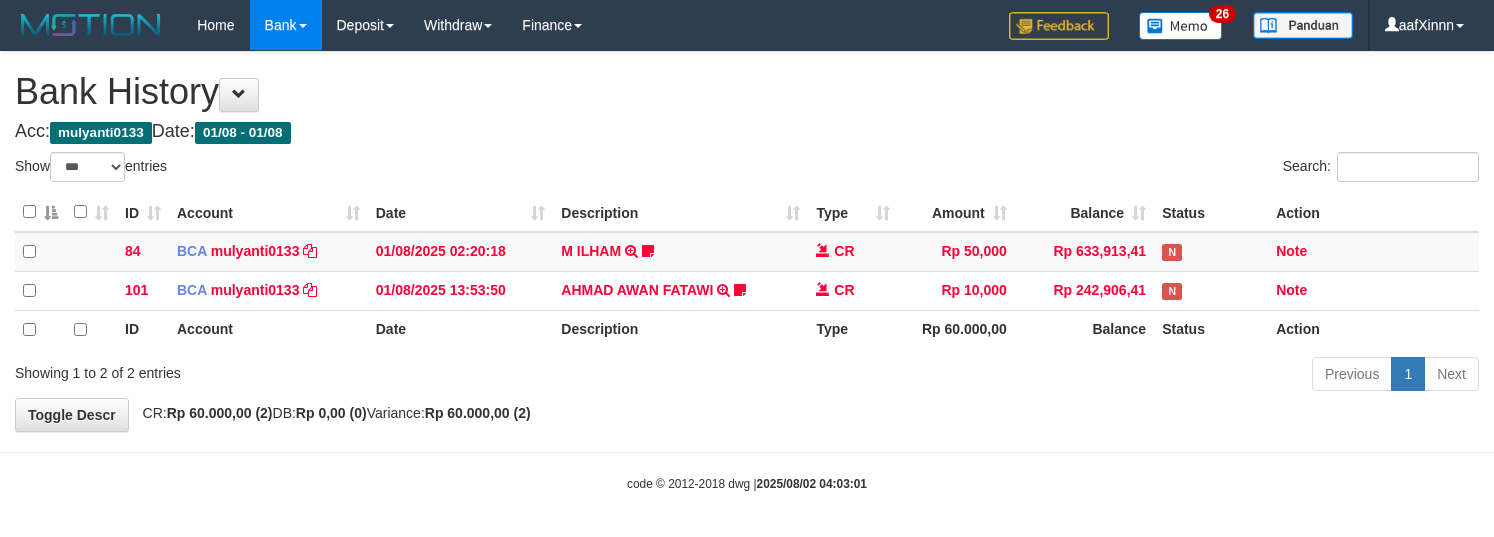 select on "***" 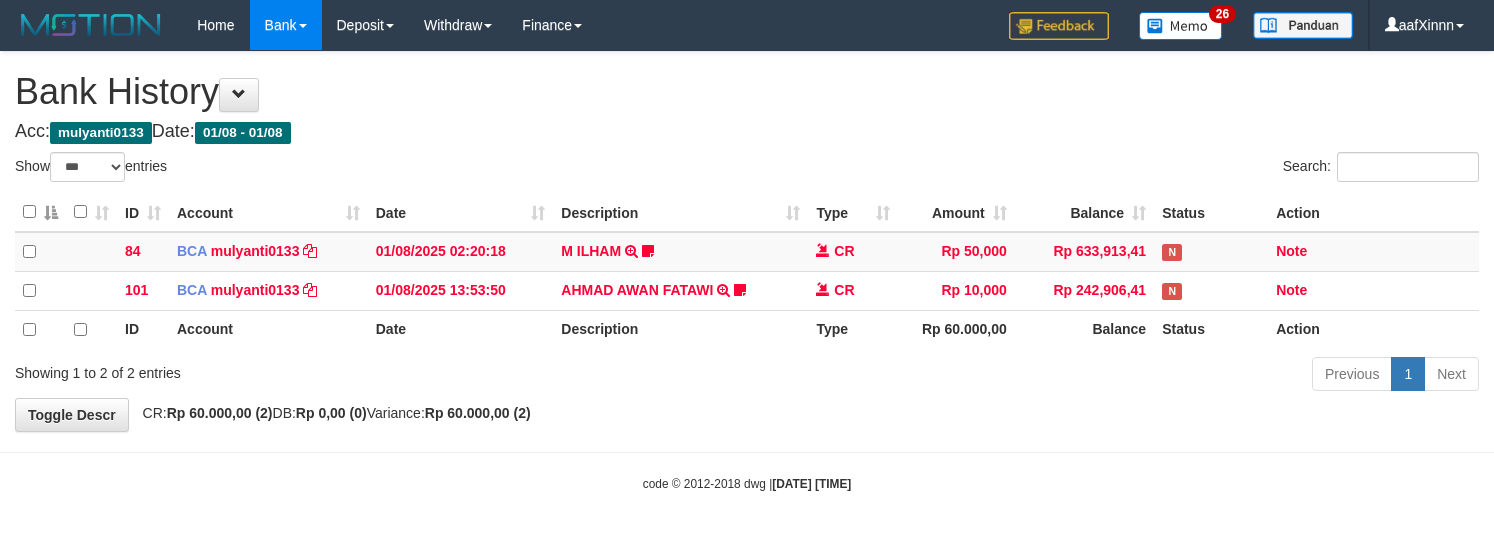 select on "***" 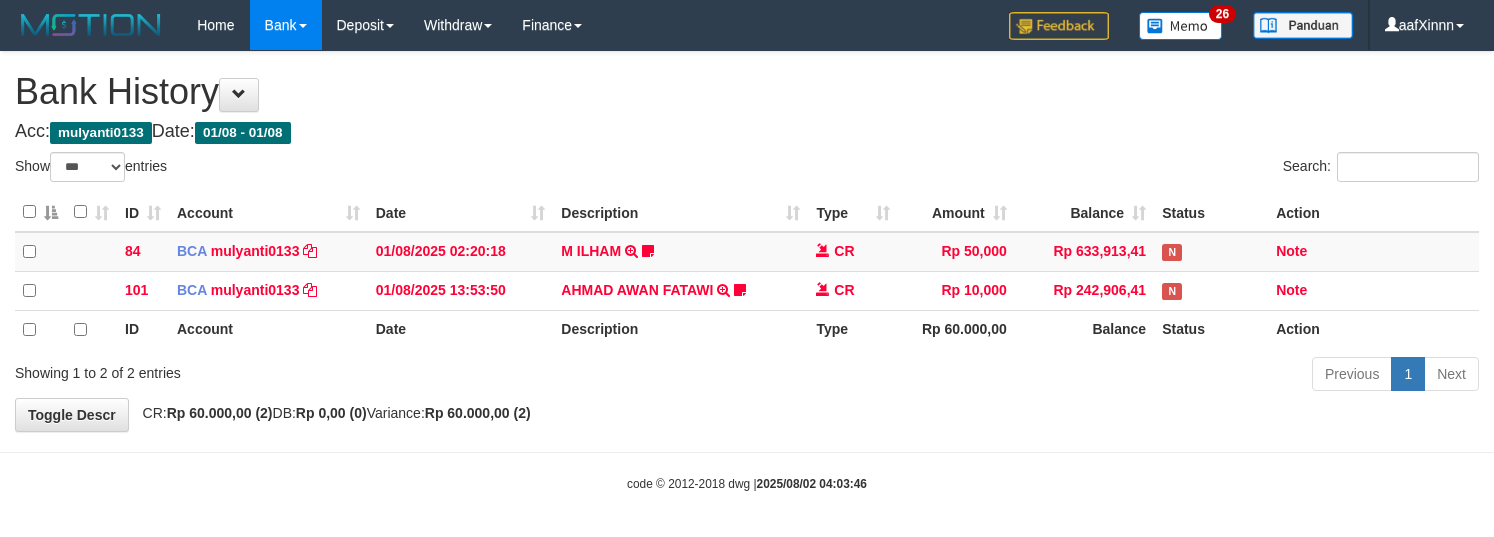 select on "***" 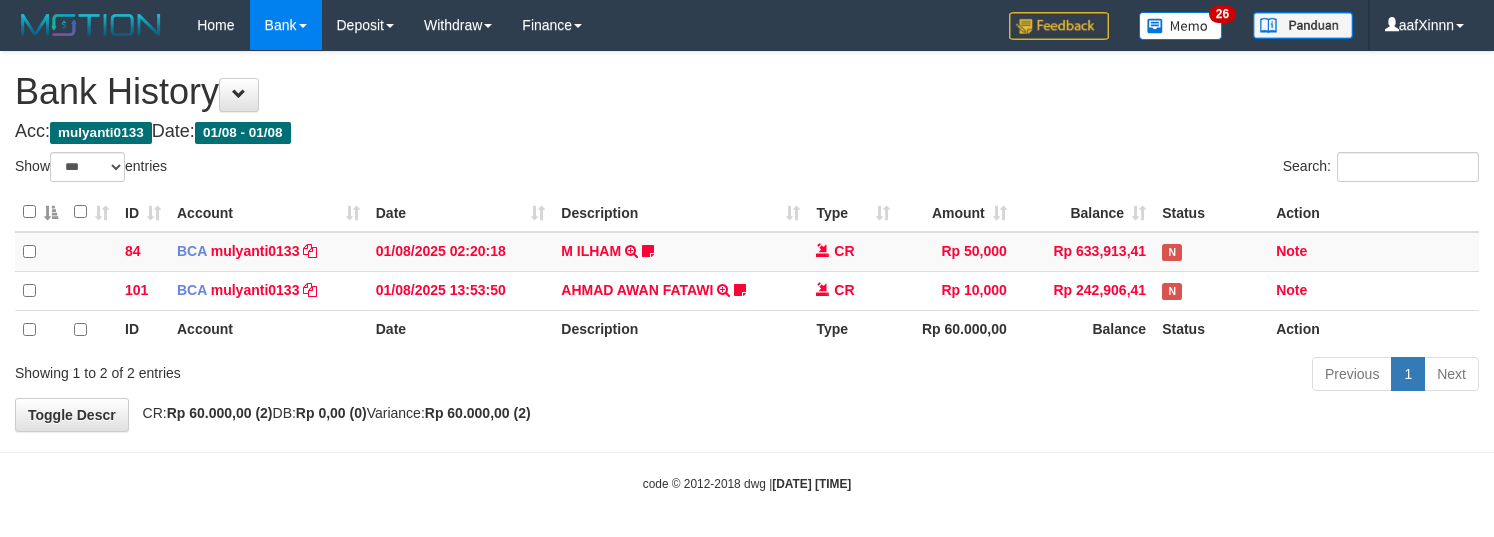 select on "***" 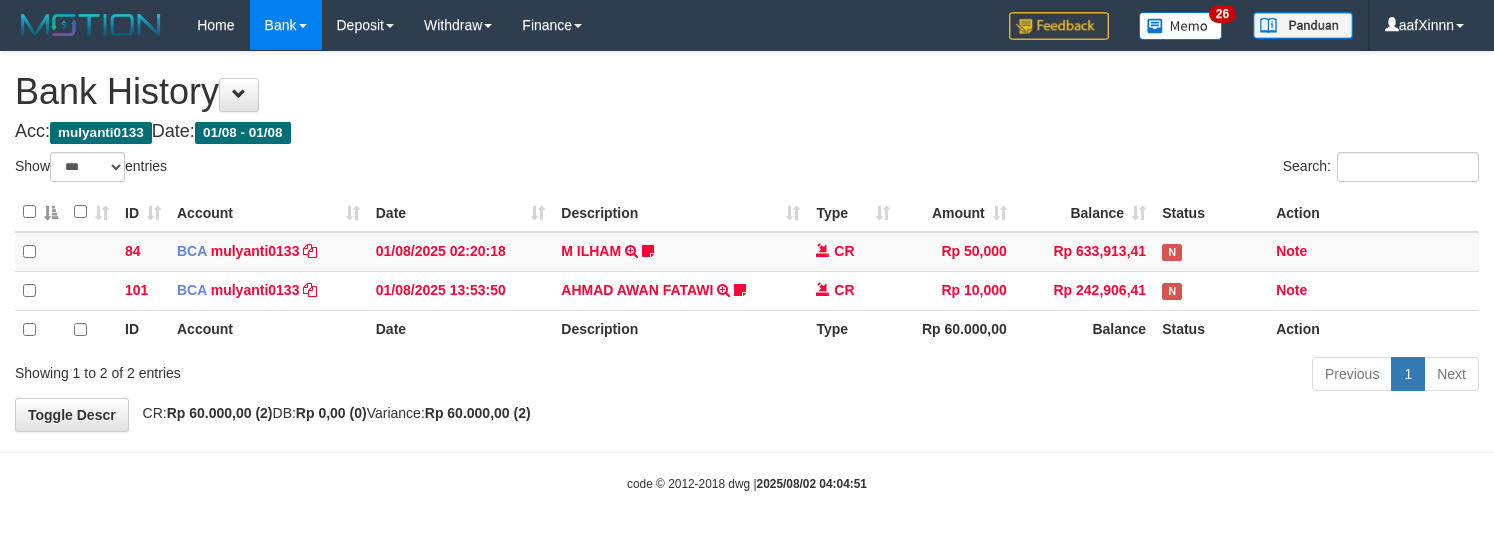 select on "***" 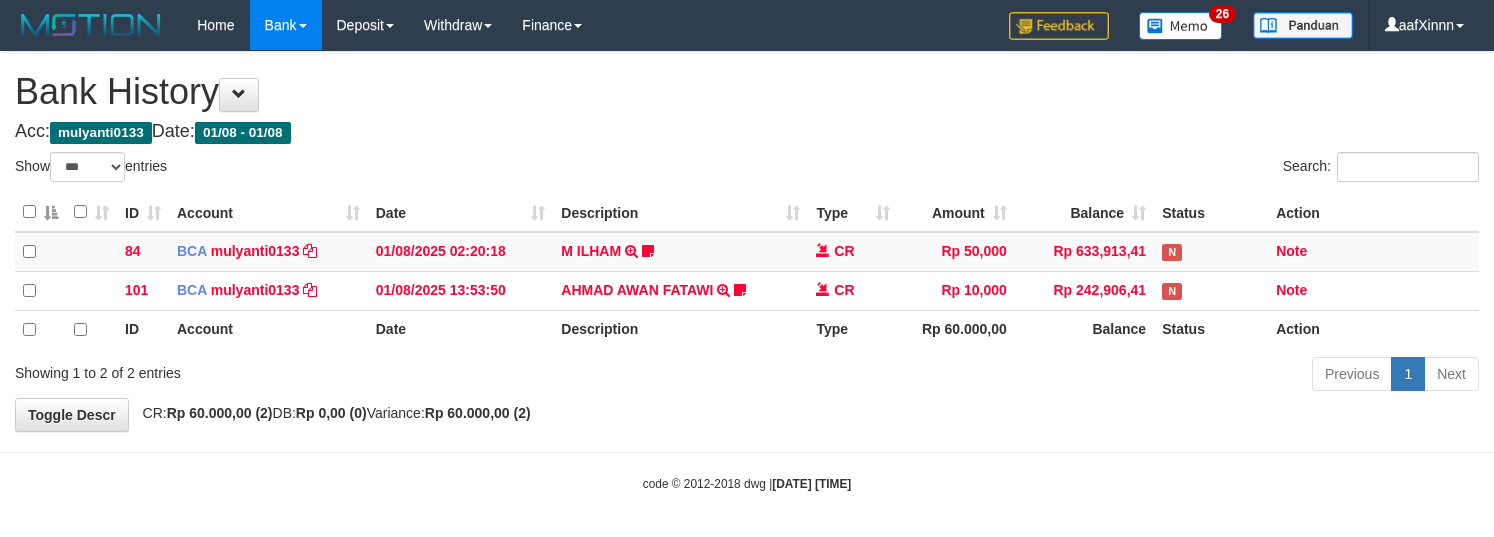 select on "***" 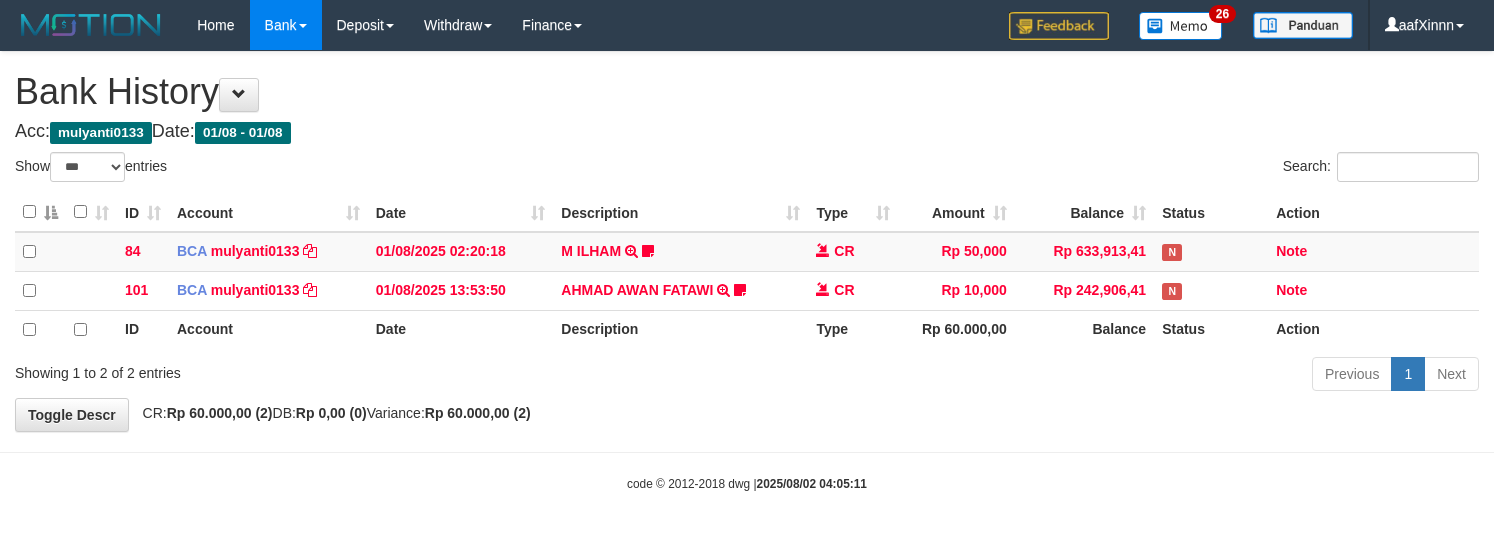select on "***" 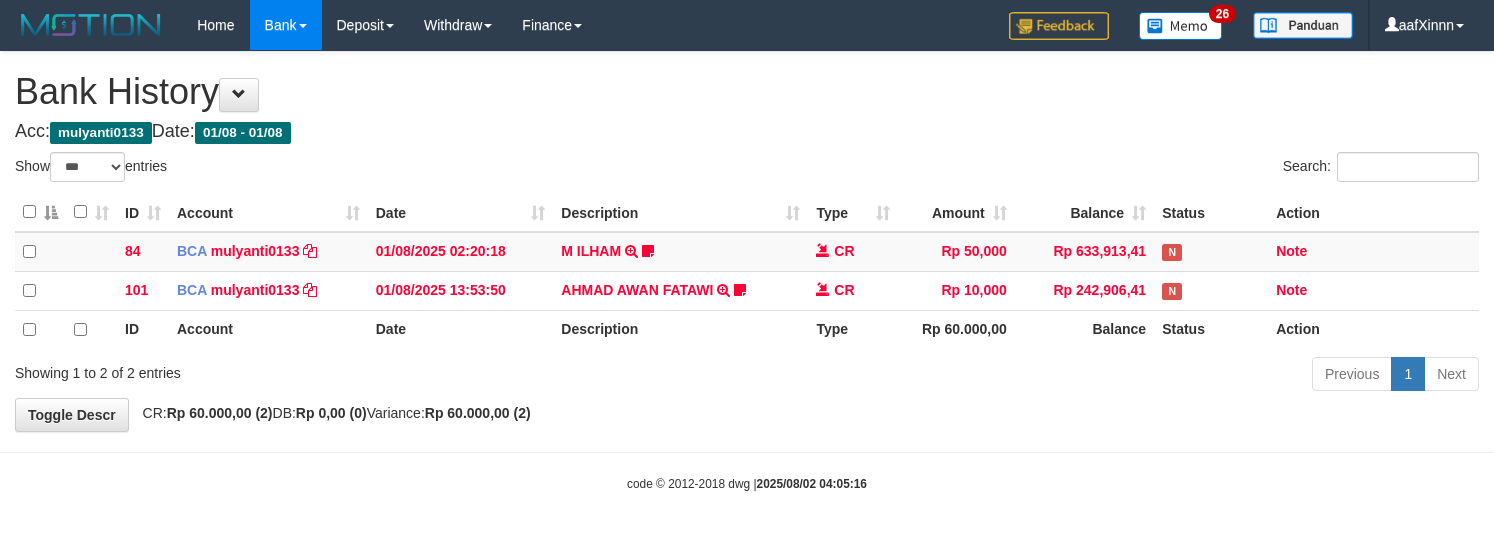 select on "***" 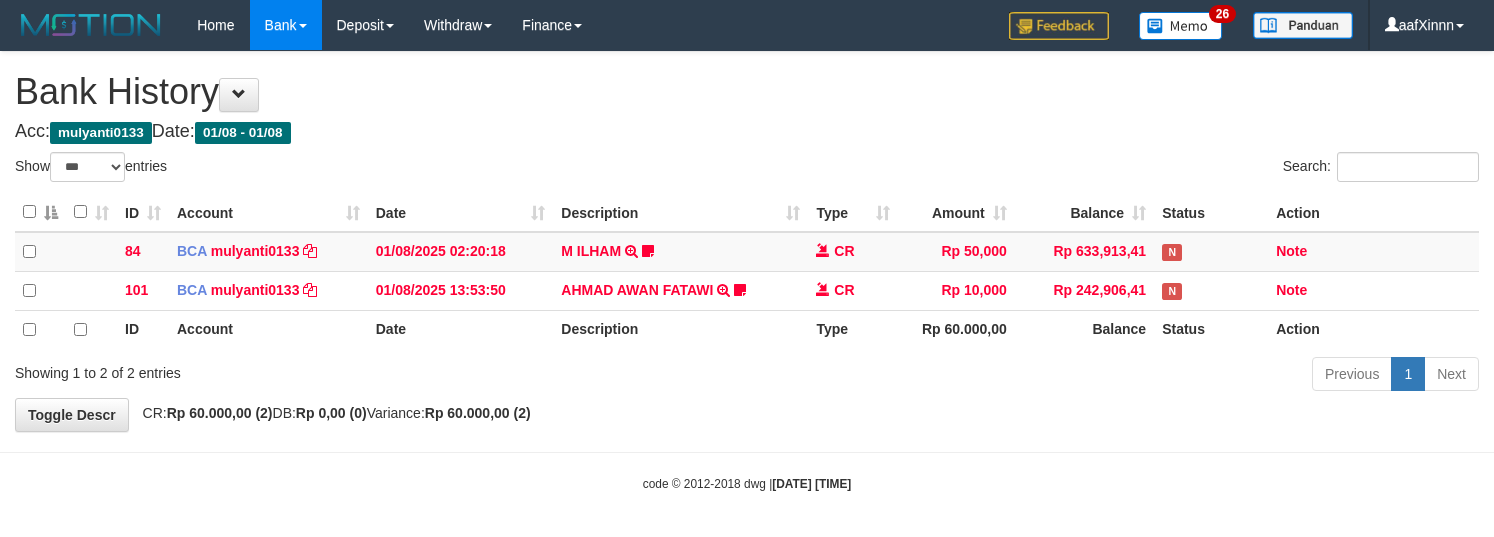 select on "***" 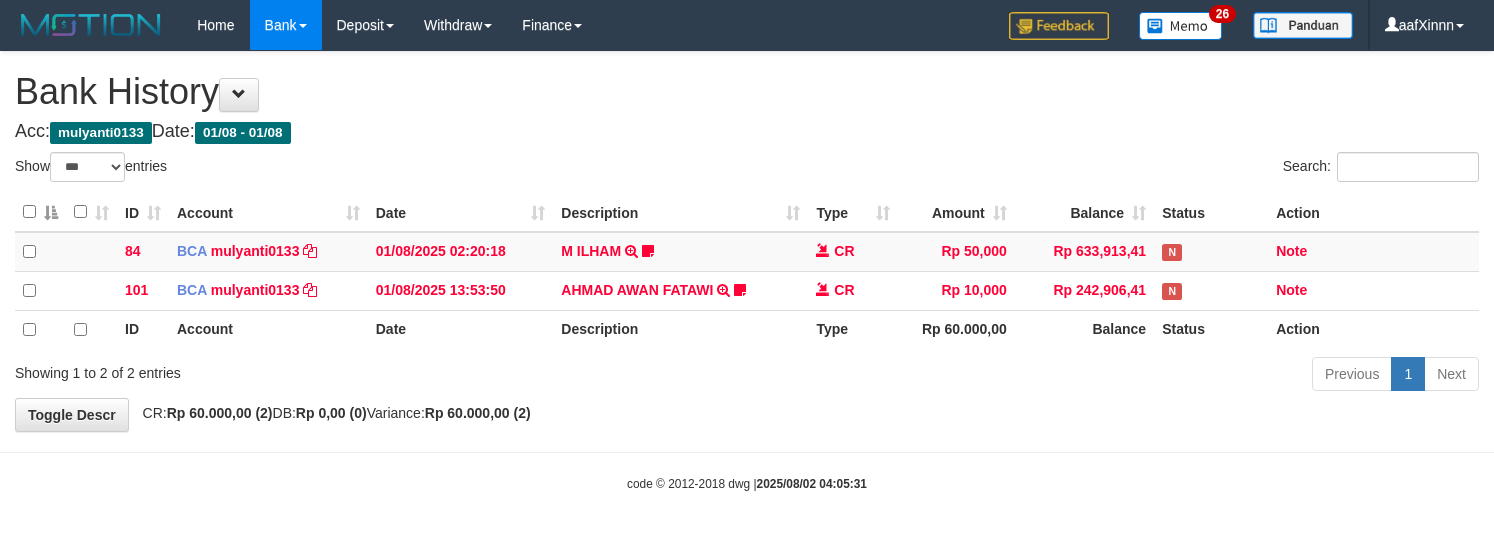 select on "***" 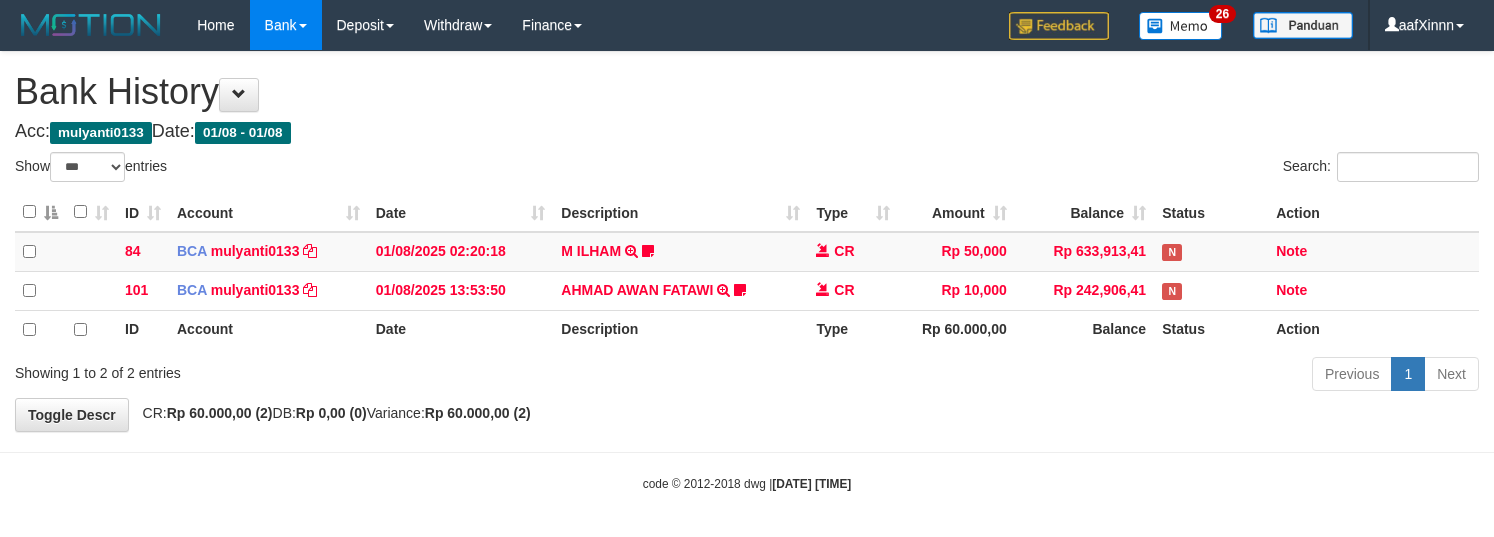 select on "***" 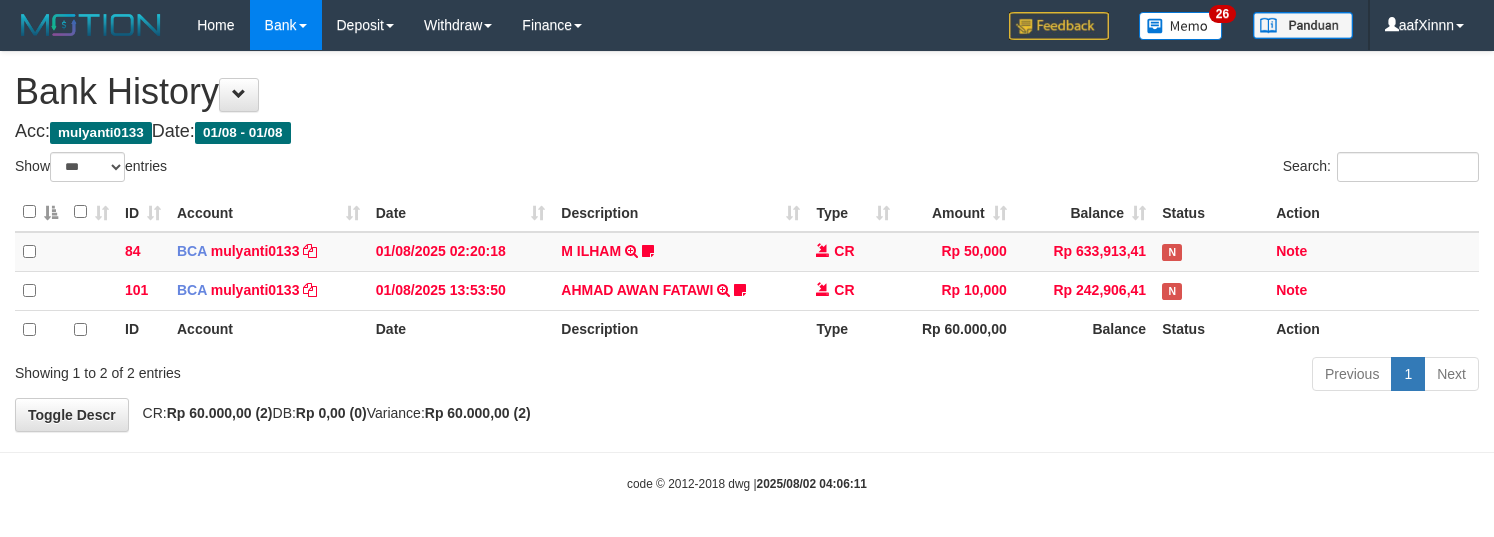 select on "***" 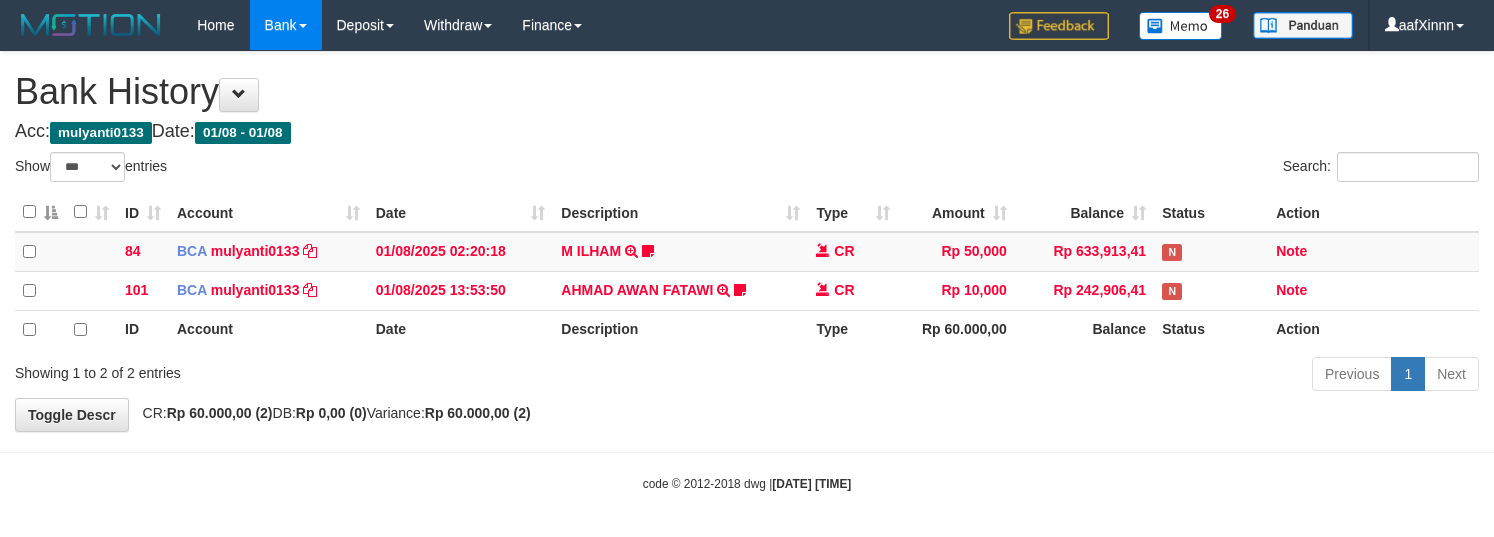 select on "***" 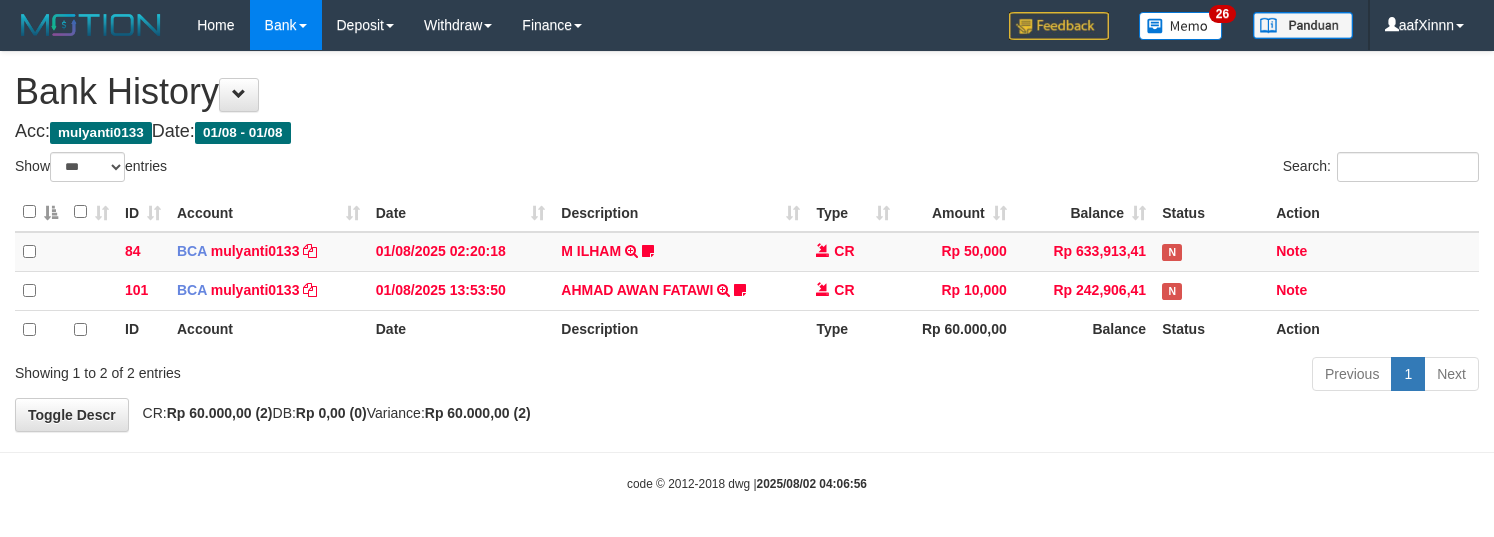 select on "***" 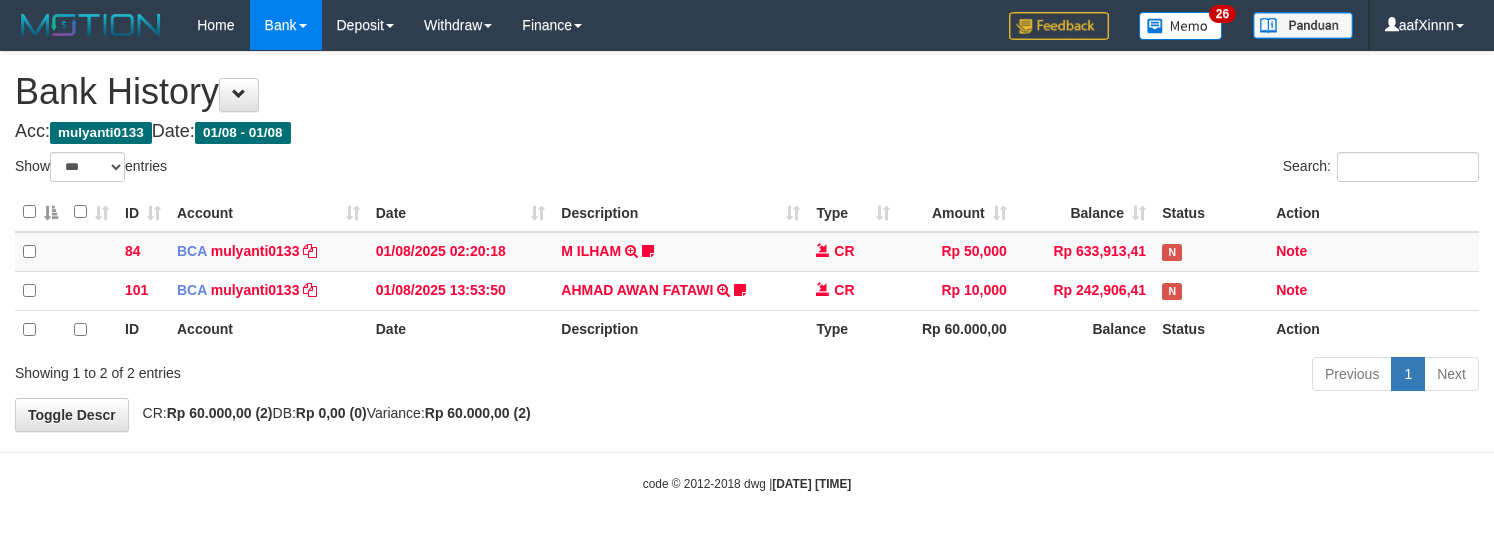 select on "***" 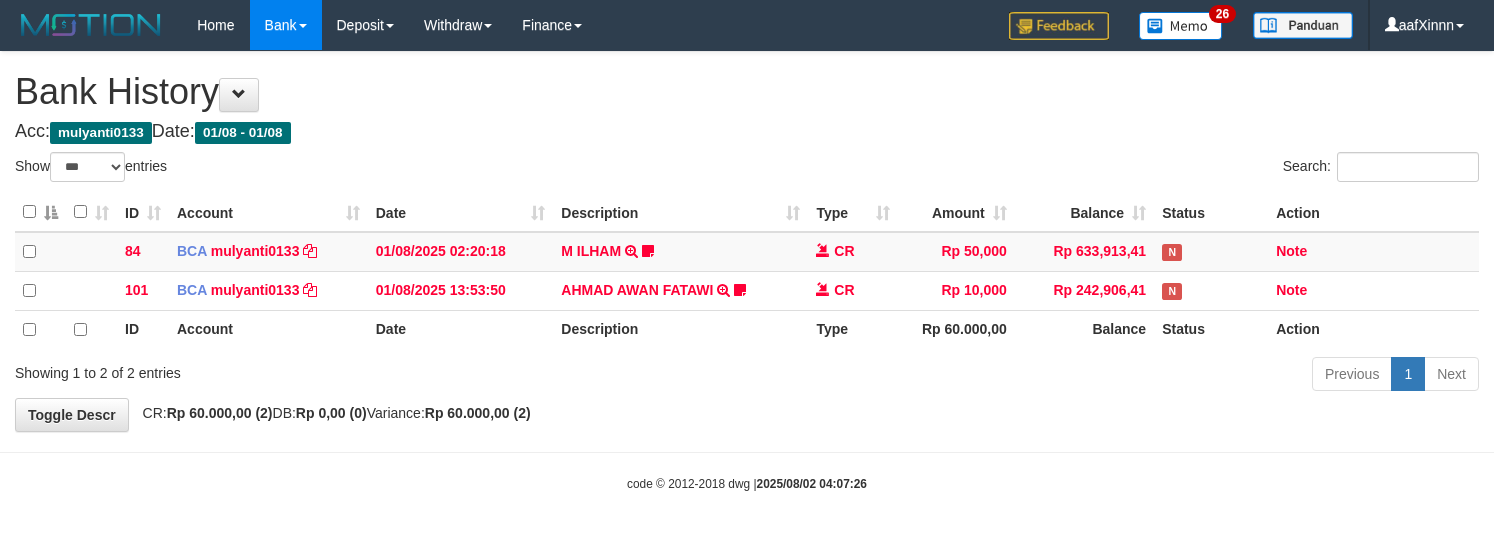 select on "***" 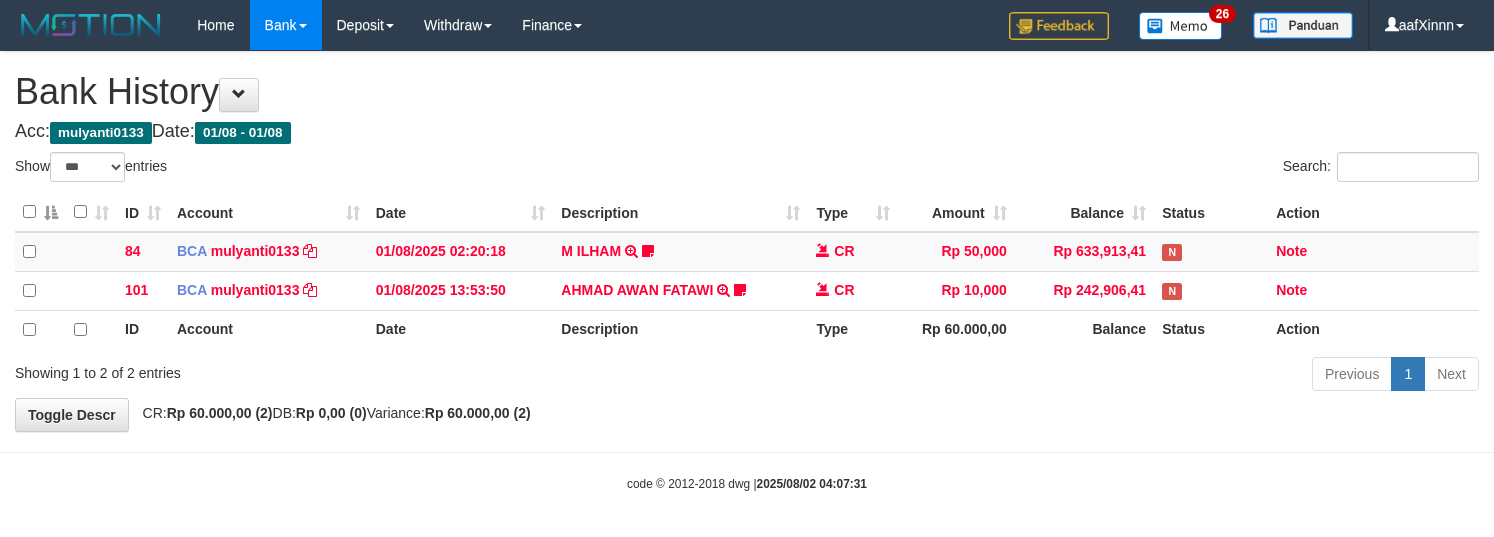 select on "***" 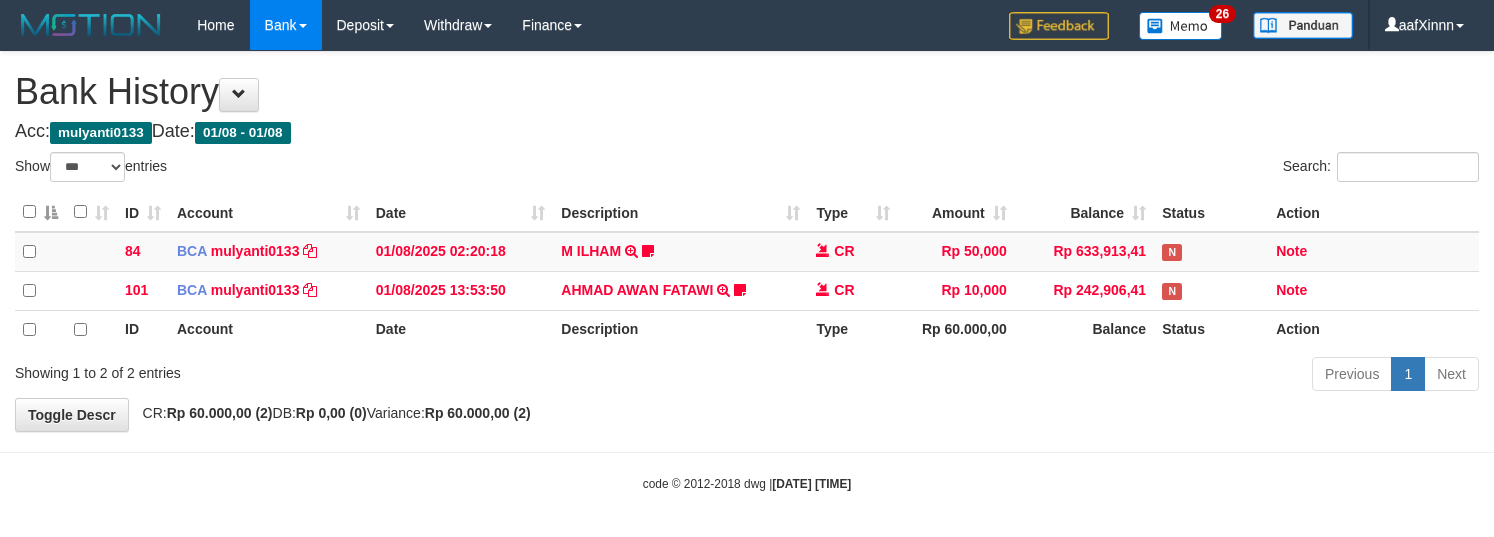 select on "***" 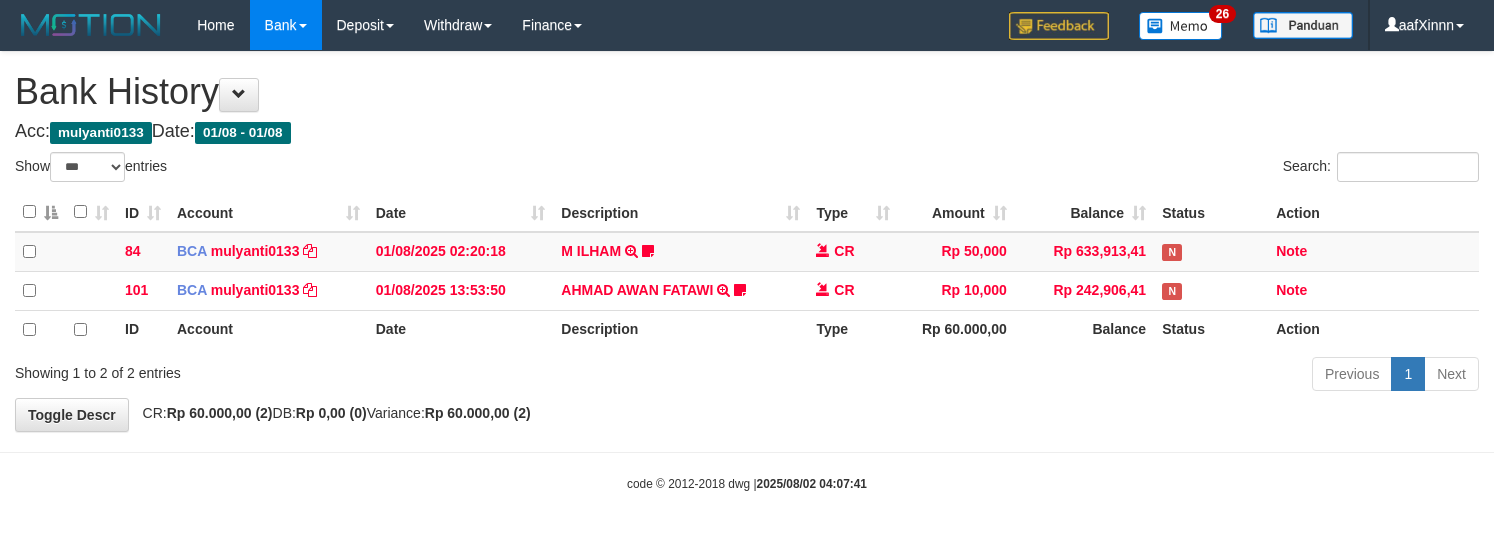 select on "***" 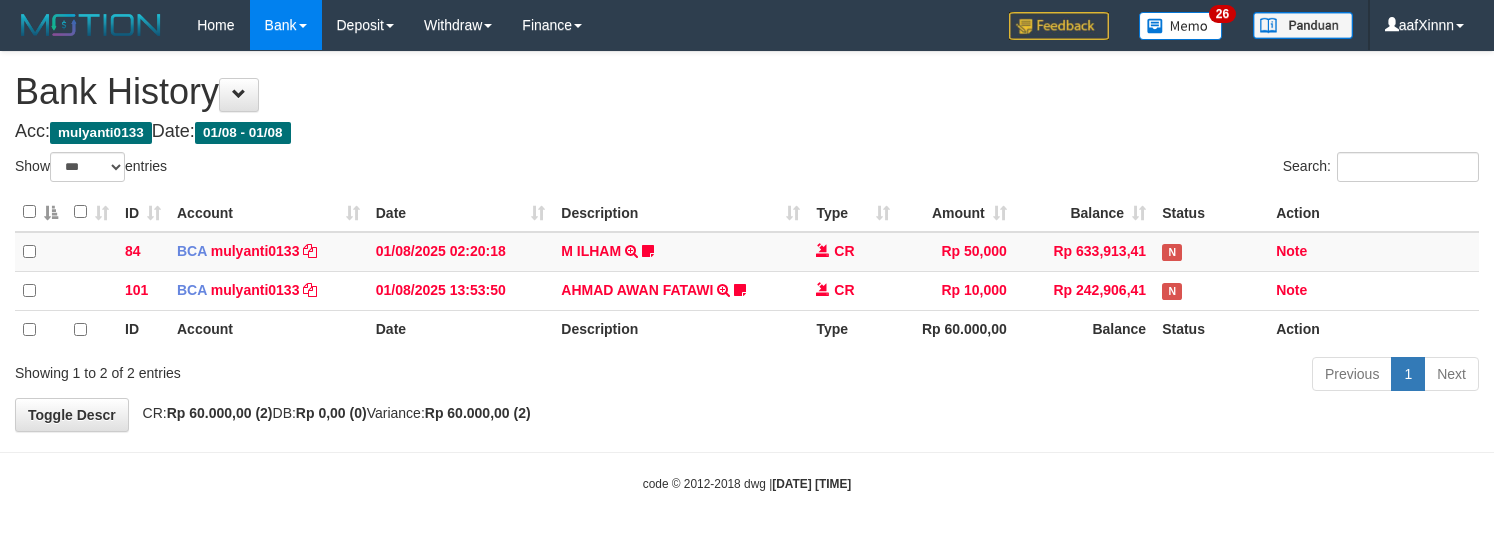 select on "***" 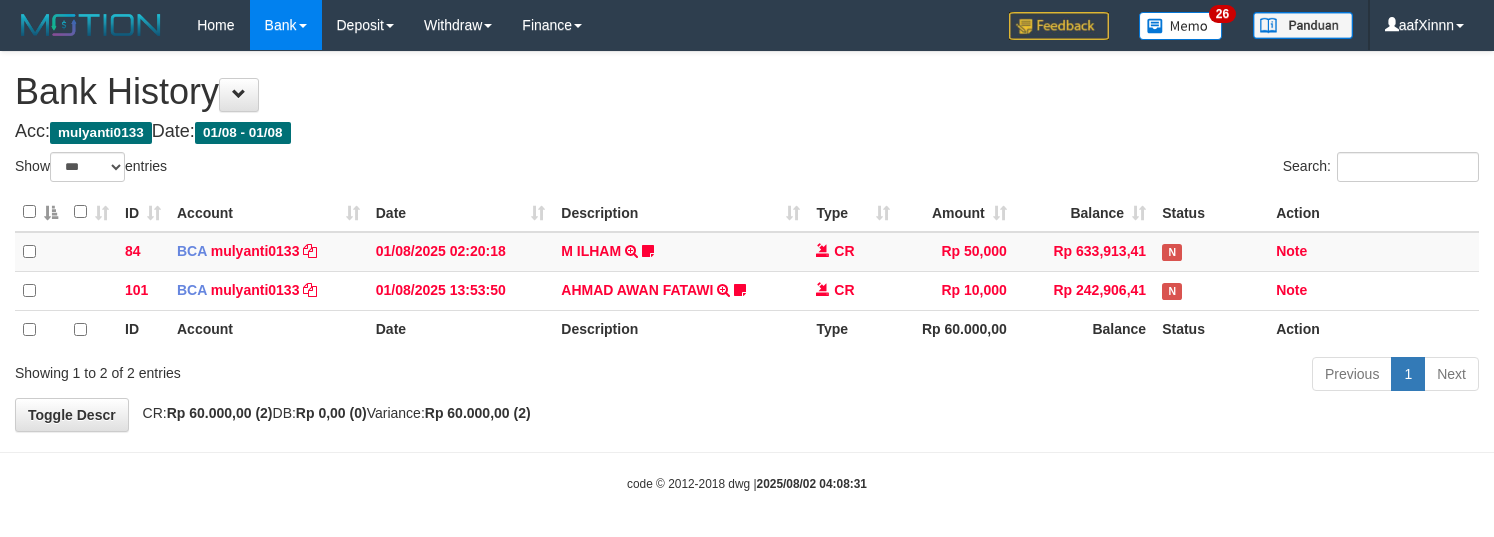 select on "***" 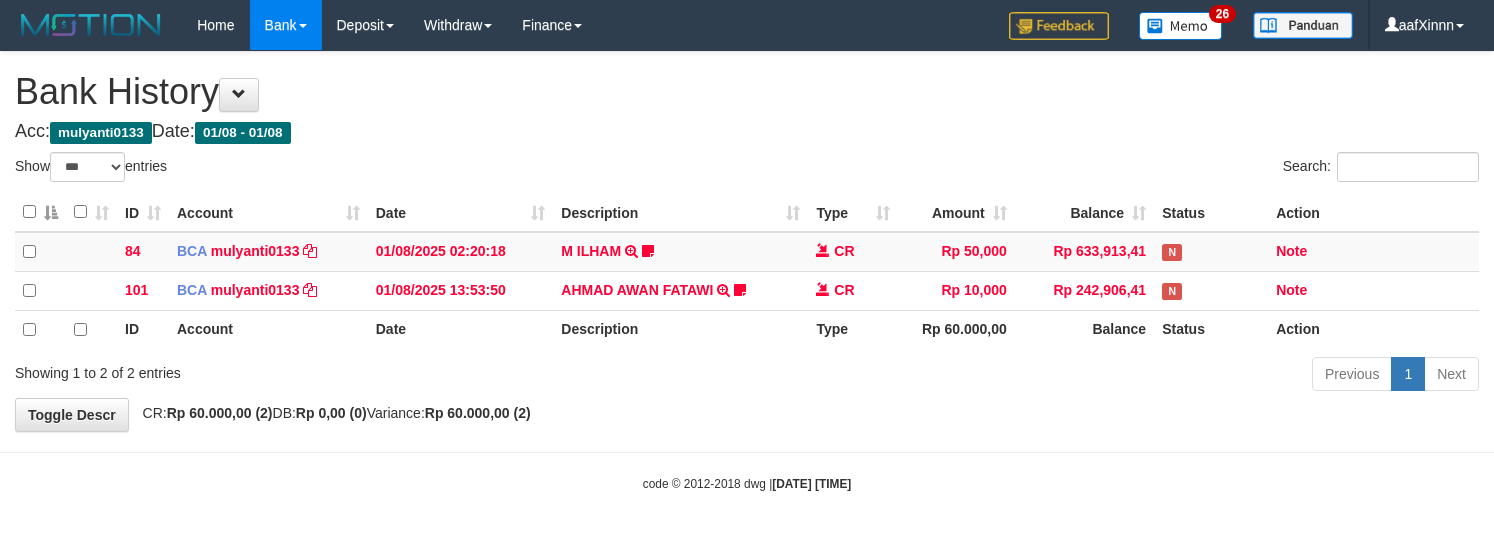 select on "***" 